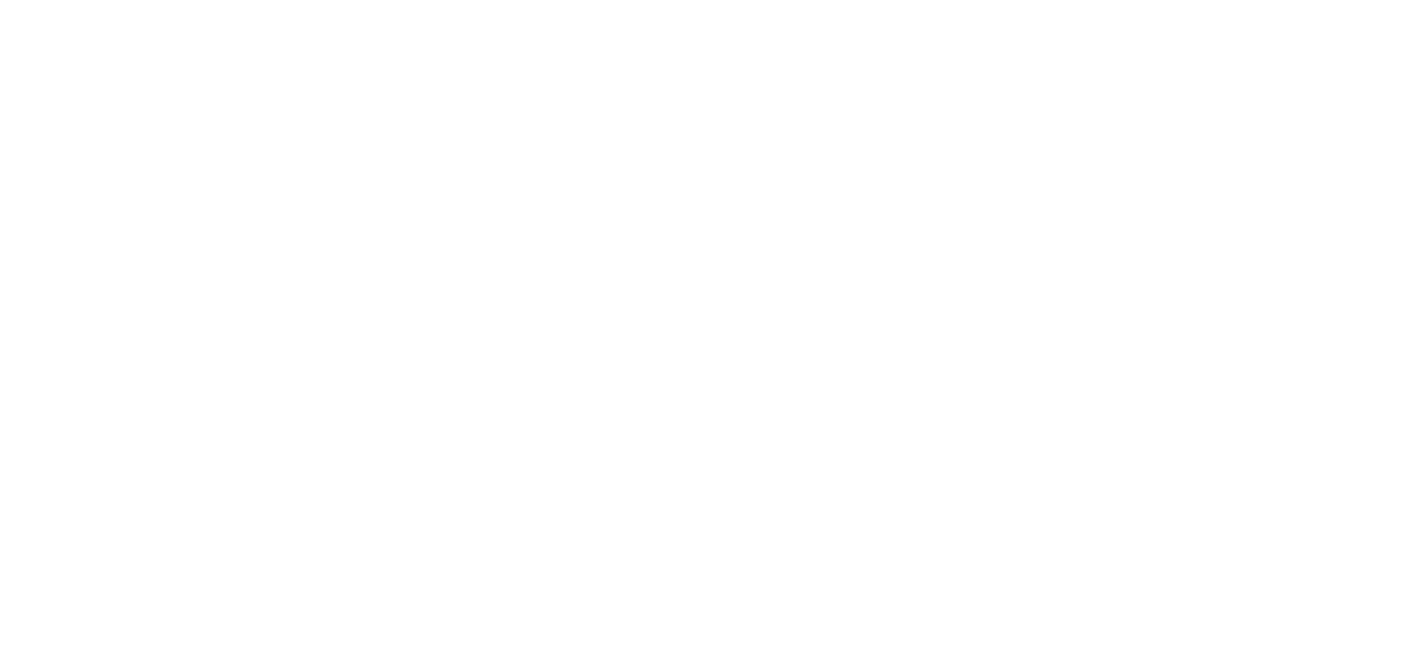 scroll, scrollTop: 0, scrollLeft: 0, axis: both 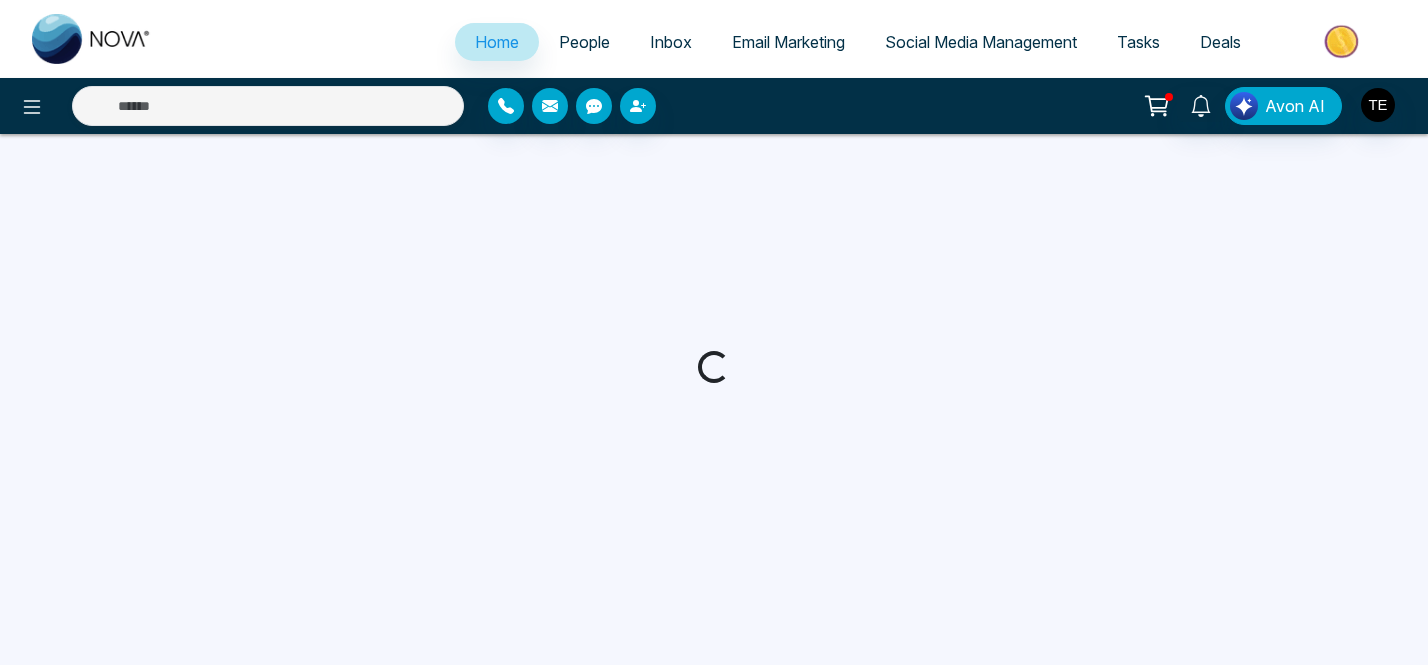 select on "*" 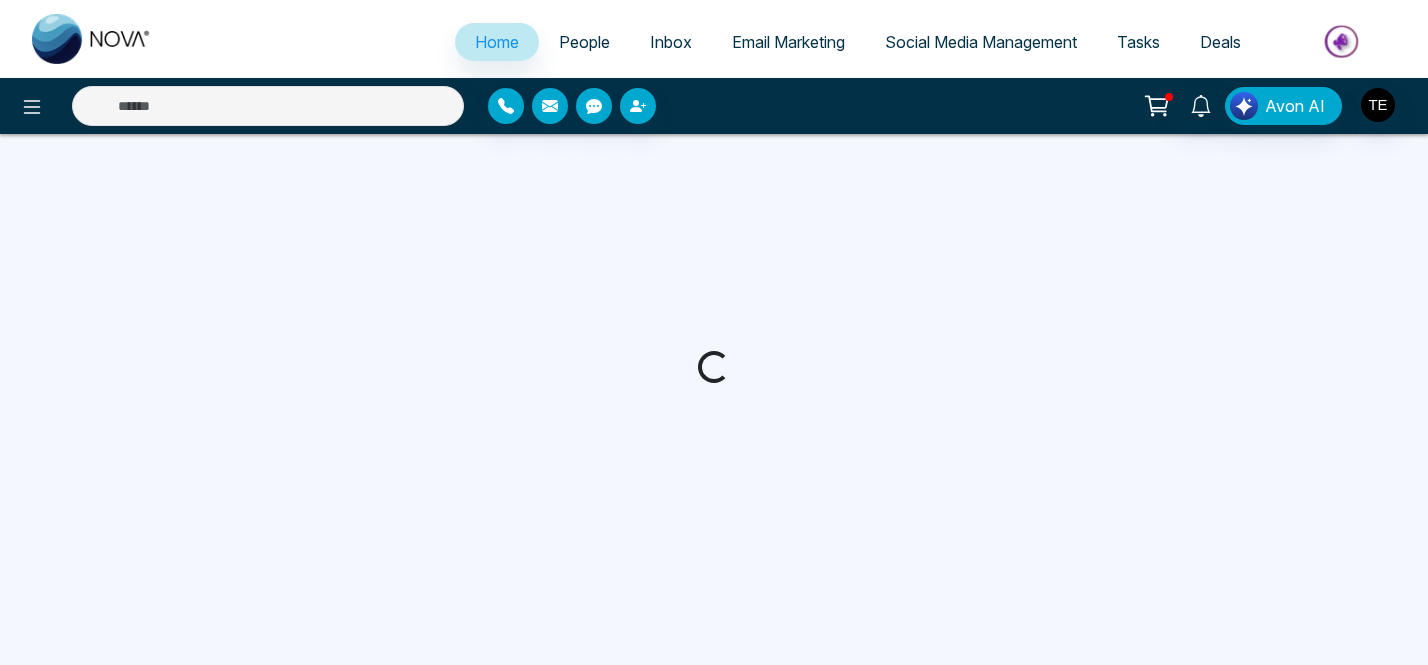 select on "*" 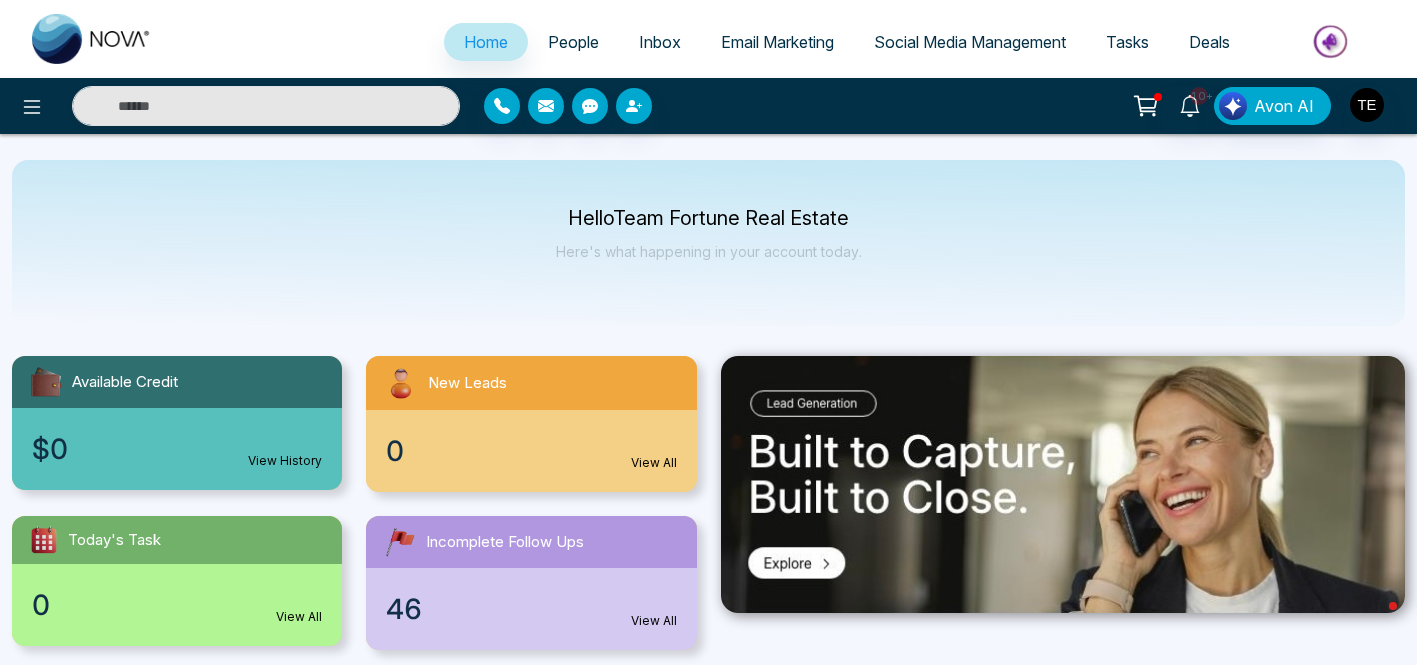 click on "People" at bounding box center (573, 42) 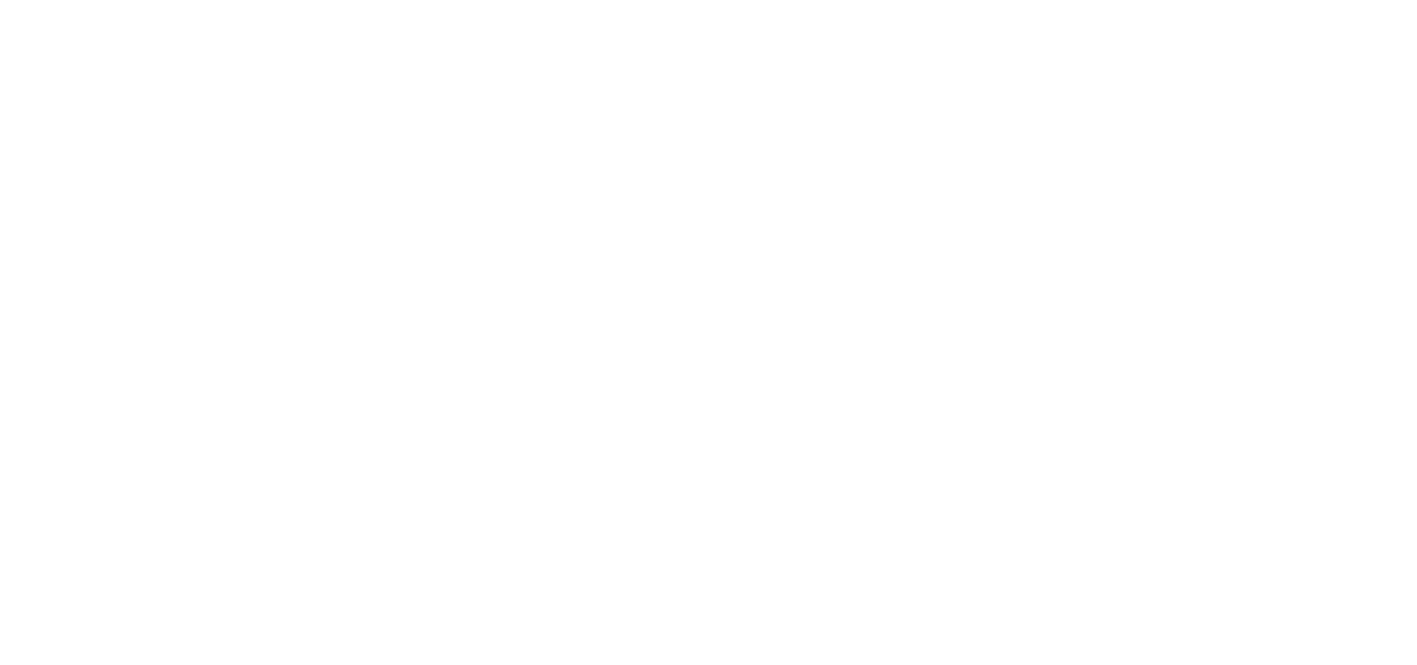 scroll, scrollTop: 0, scrollLeft: 0, axis: both 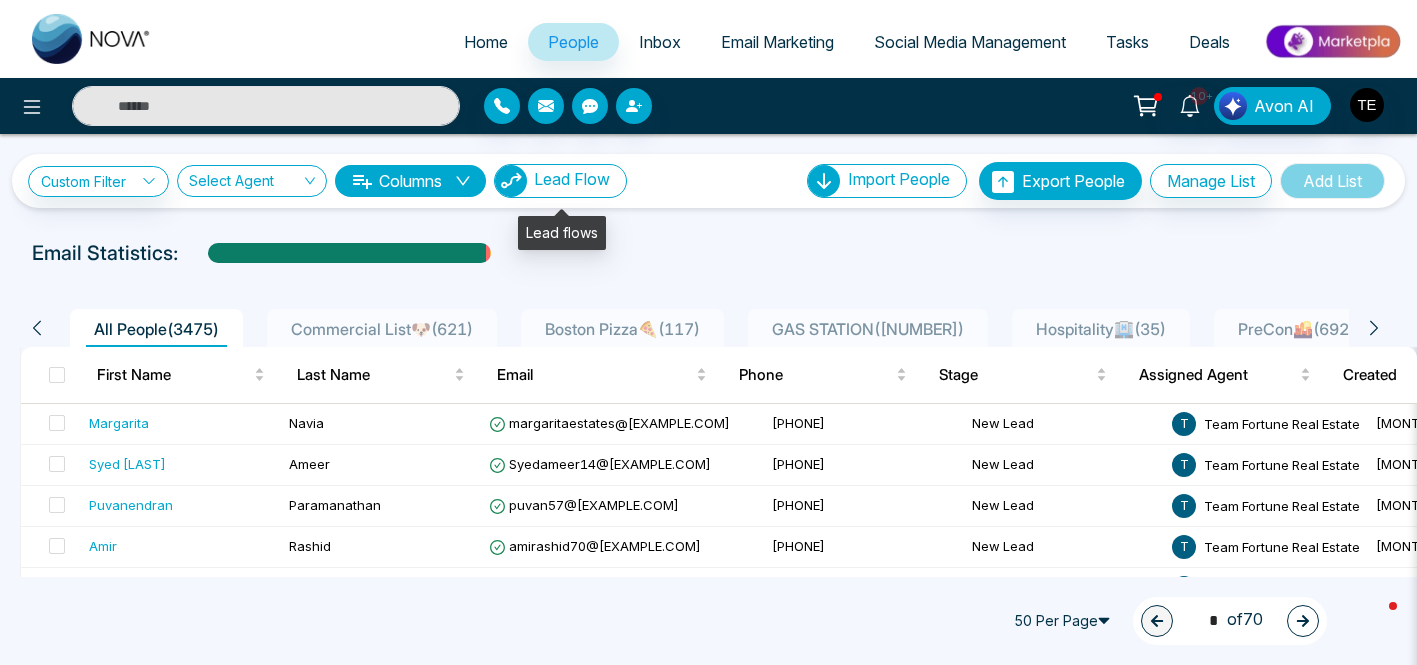 click on "Lead Flow" at bounding box center [572, 179] 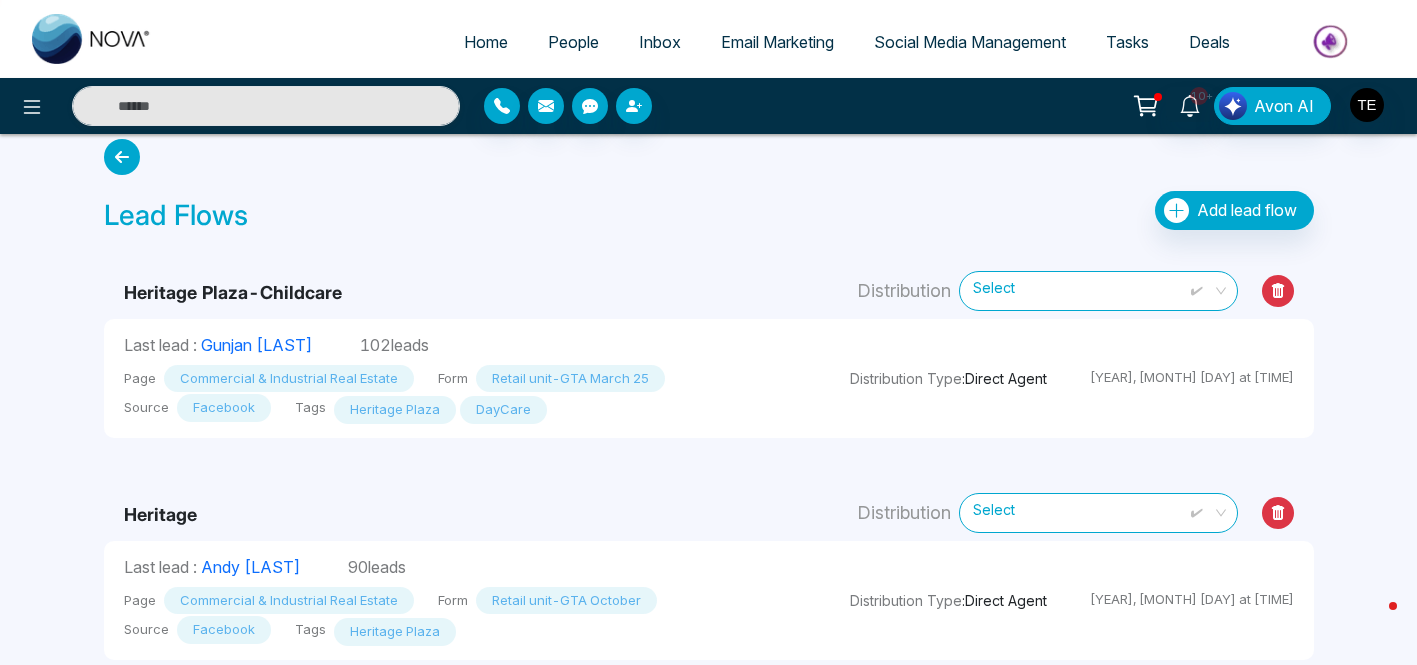 scroll, scrollTop: 0, scrollLeft: 0, axis: both 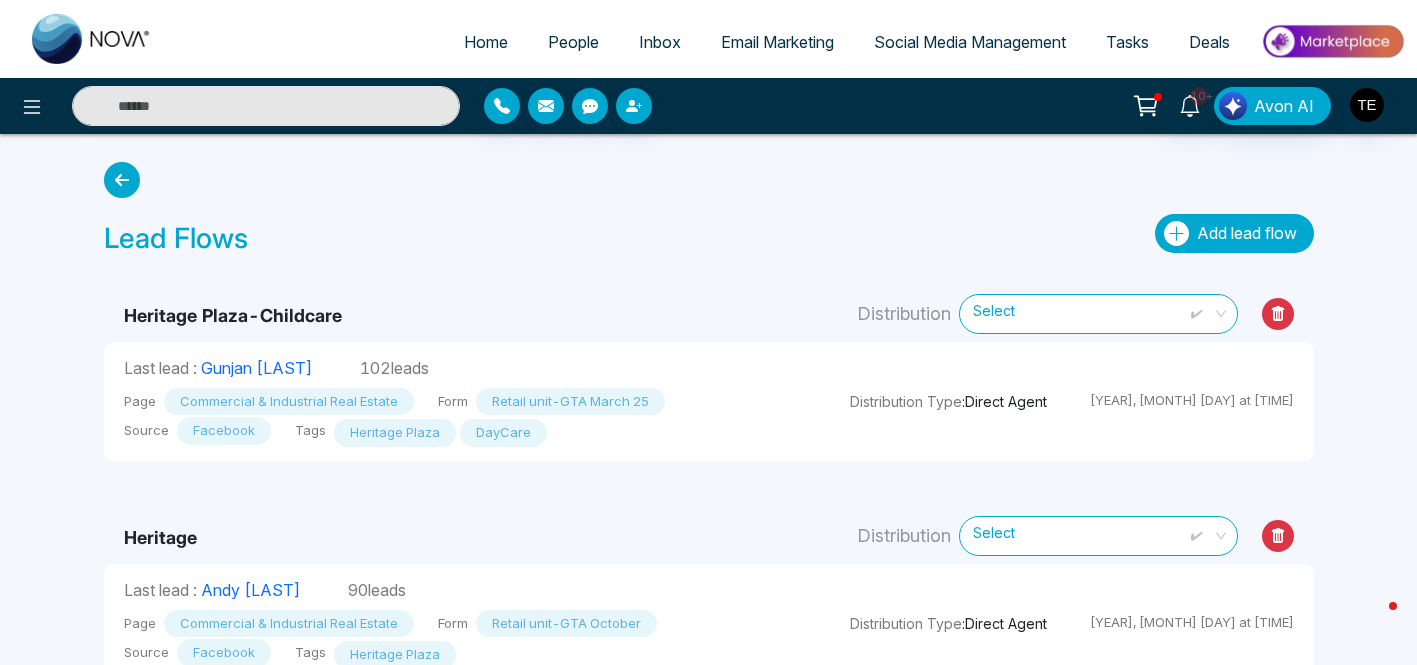 click on "Add lead flow" at bounding box center [1234, 233] 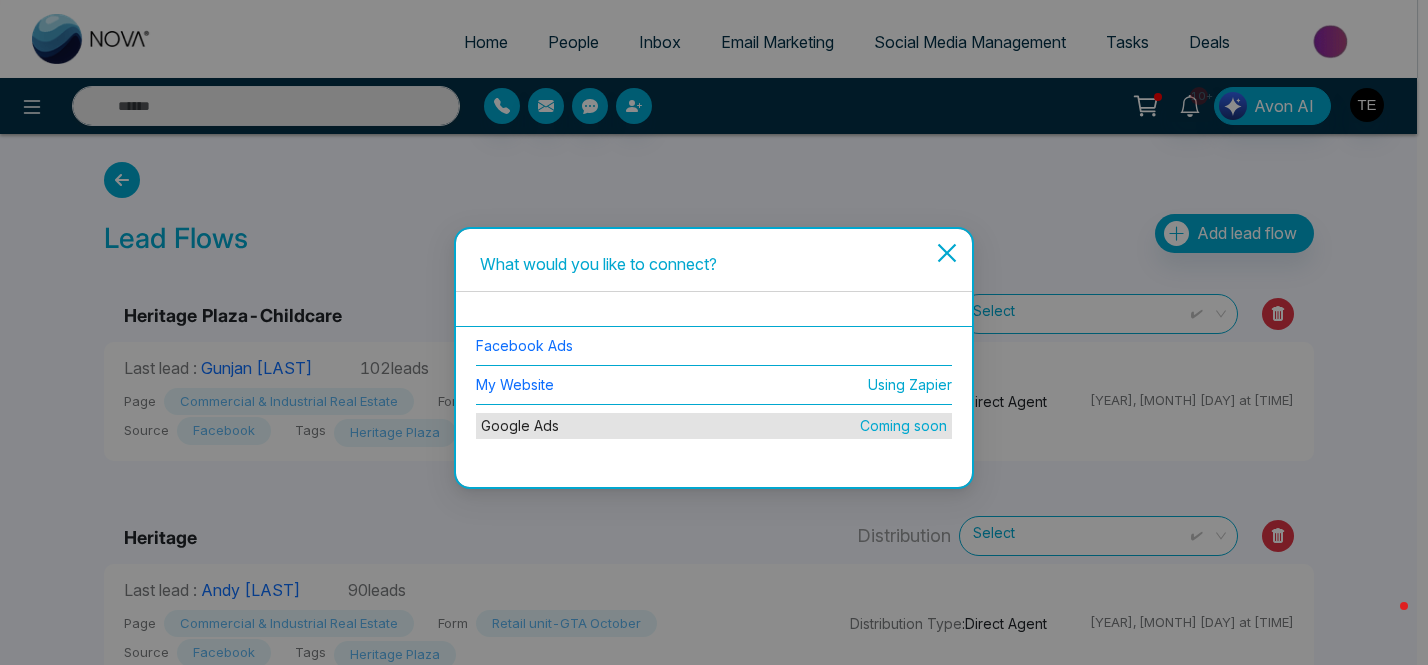 click on "Facebook Ads" at bounding box center [714, 346] 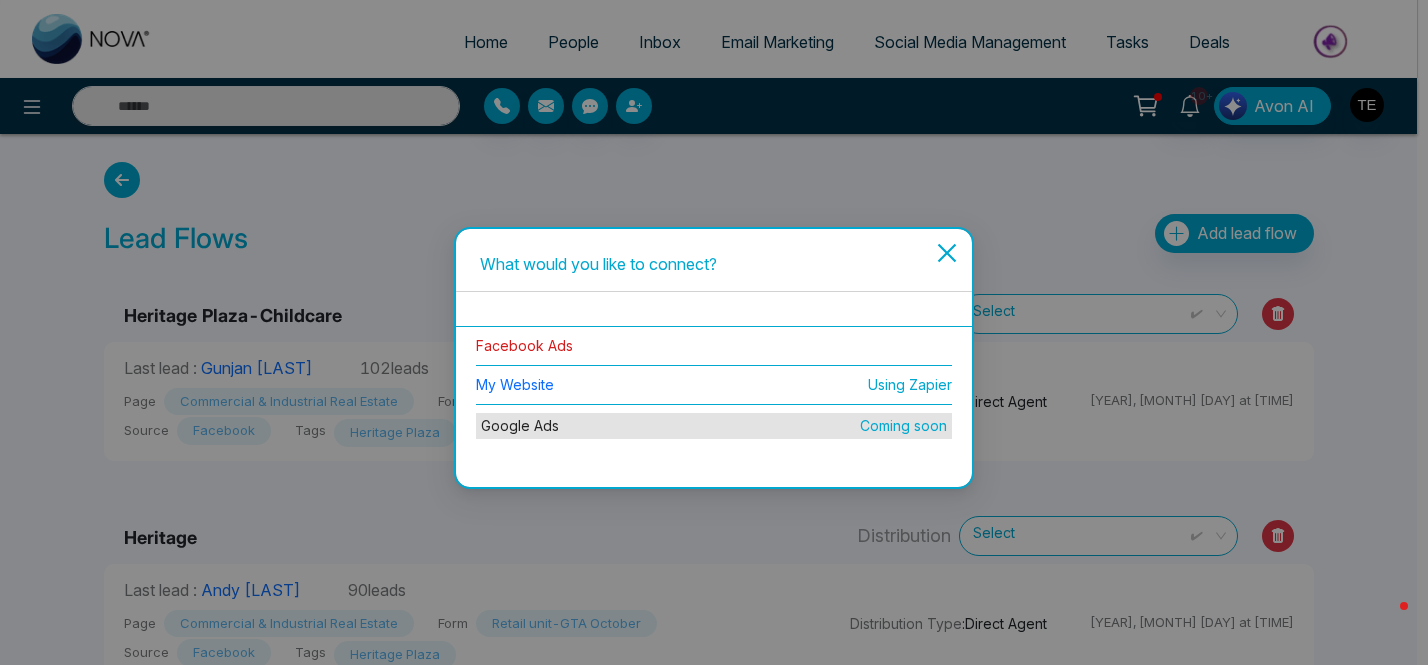 click on "Facebook Ads" at bounding box center [524, 345] 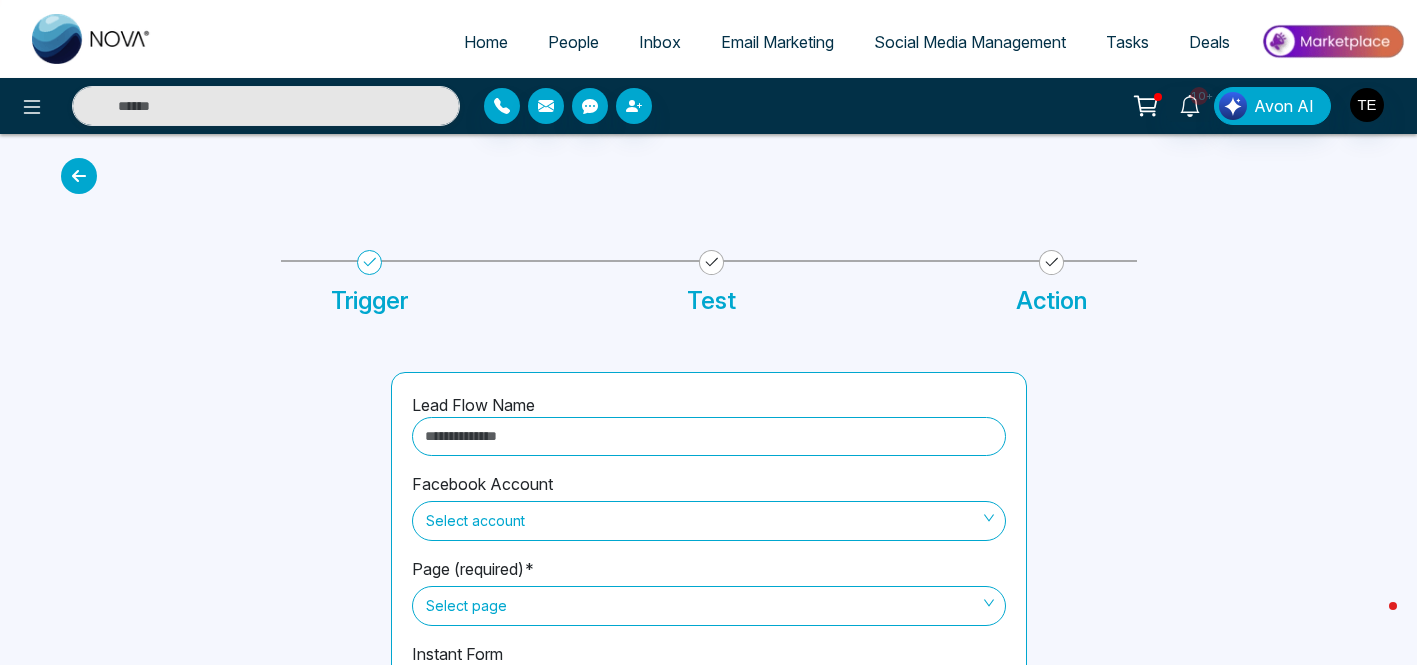 click at bounding box center [709, 436] 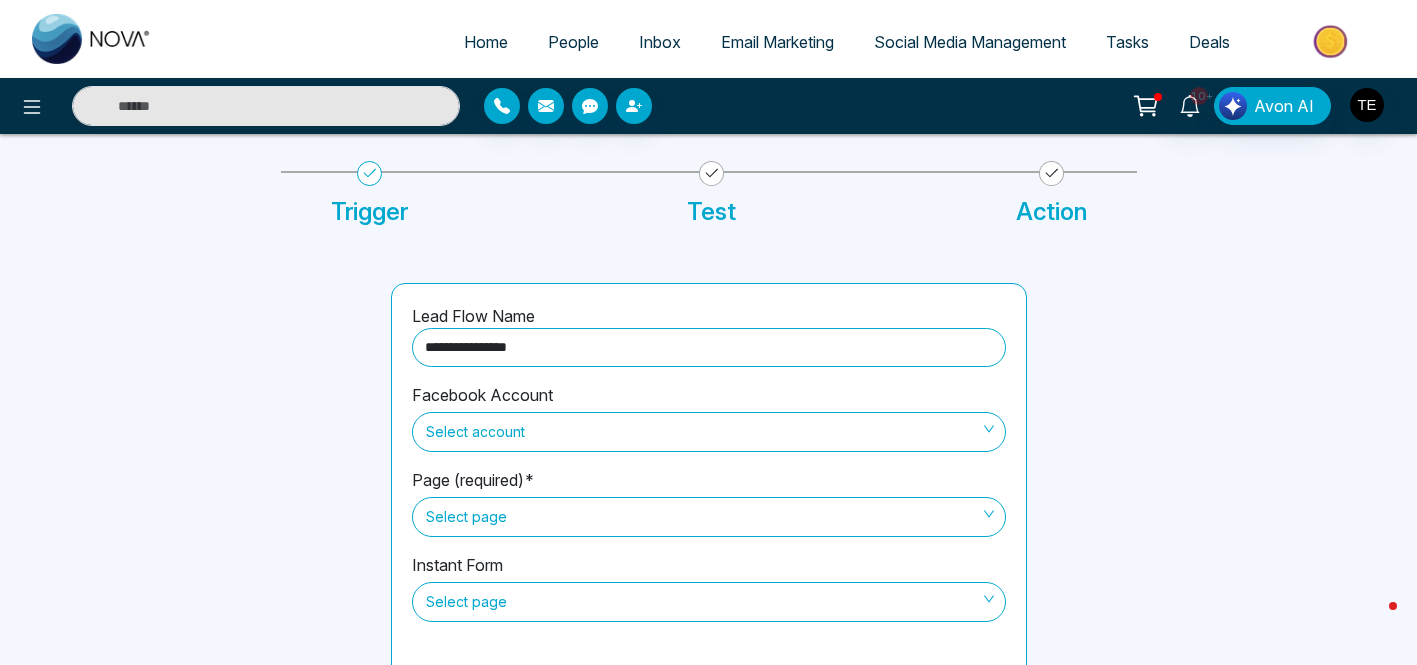 scroll, scrollTop: 146, scrollLeft: 0, axis: vertical 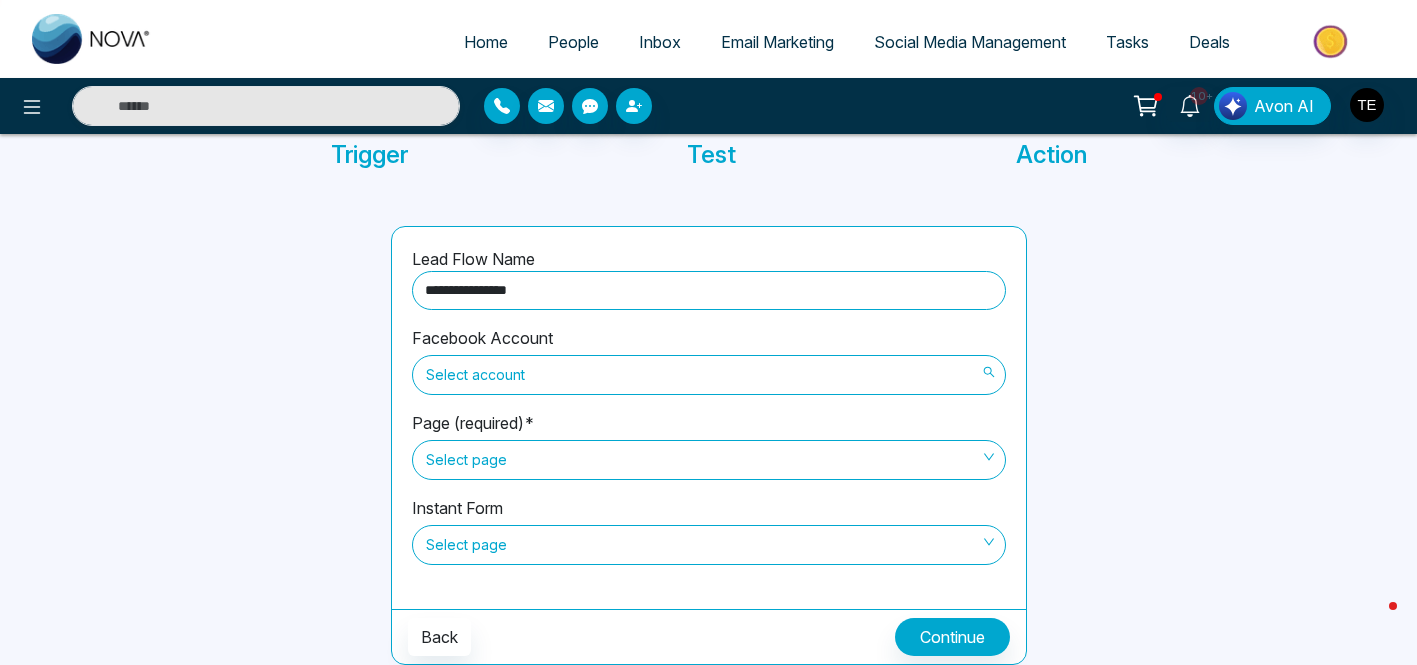 click on "Select account" at bounding box center (709, 375) 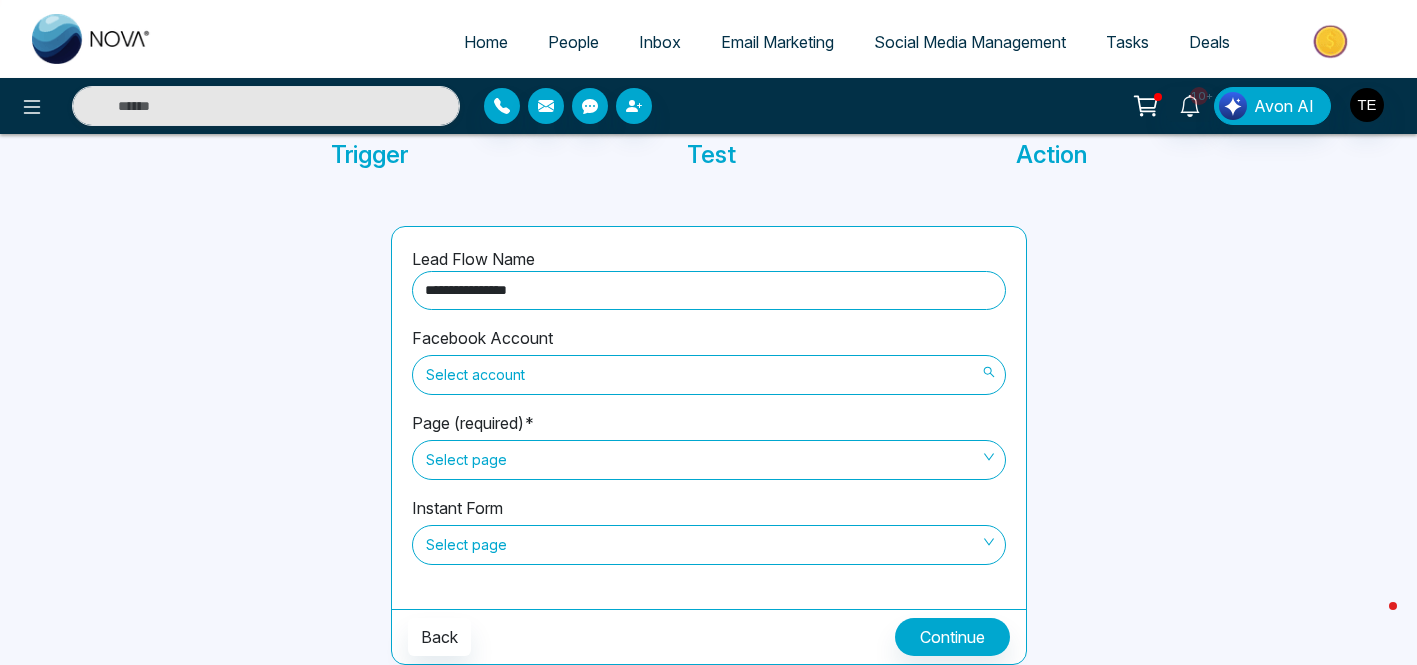 type on "**********" 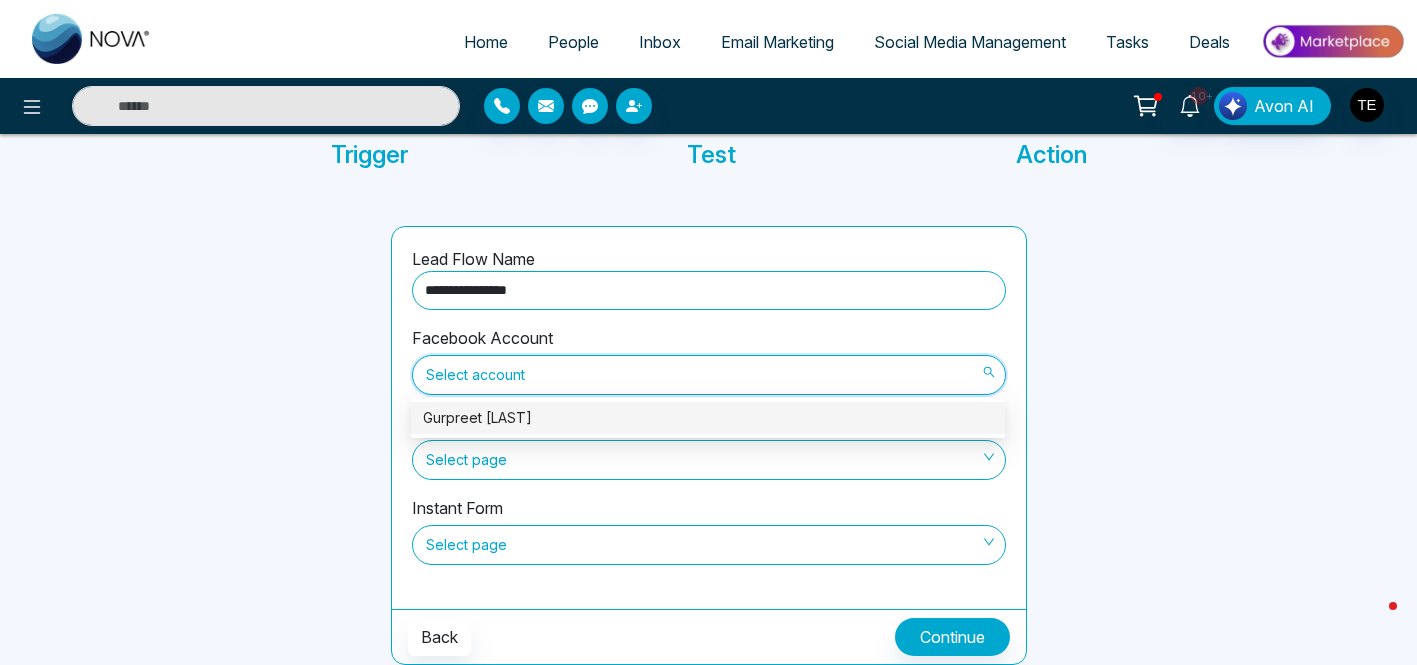 click on "Gurpreet [LAST]" at bounding box center [708, 418] 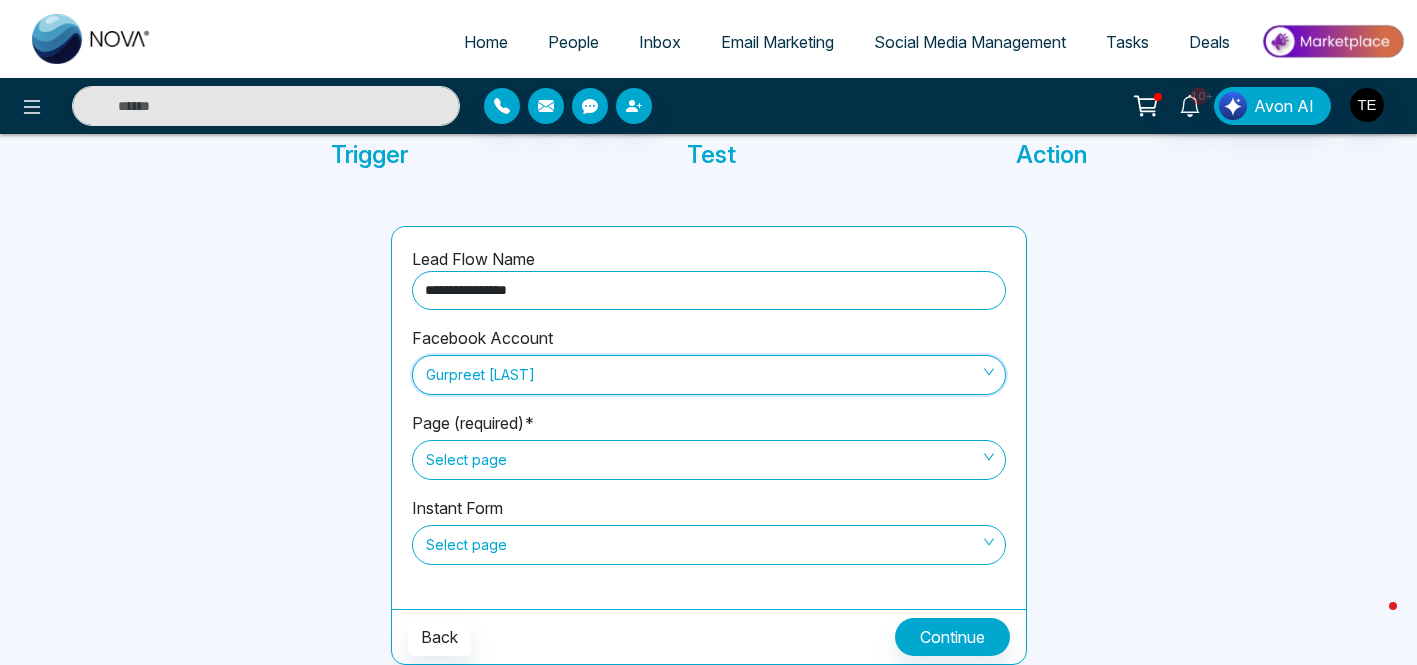 click on "Select page" at bounding box center (709, 460) 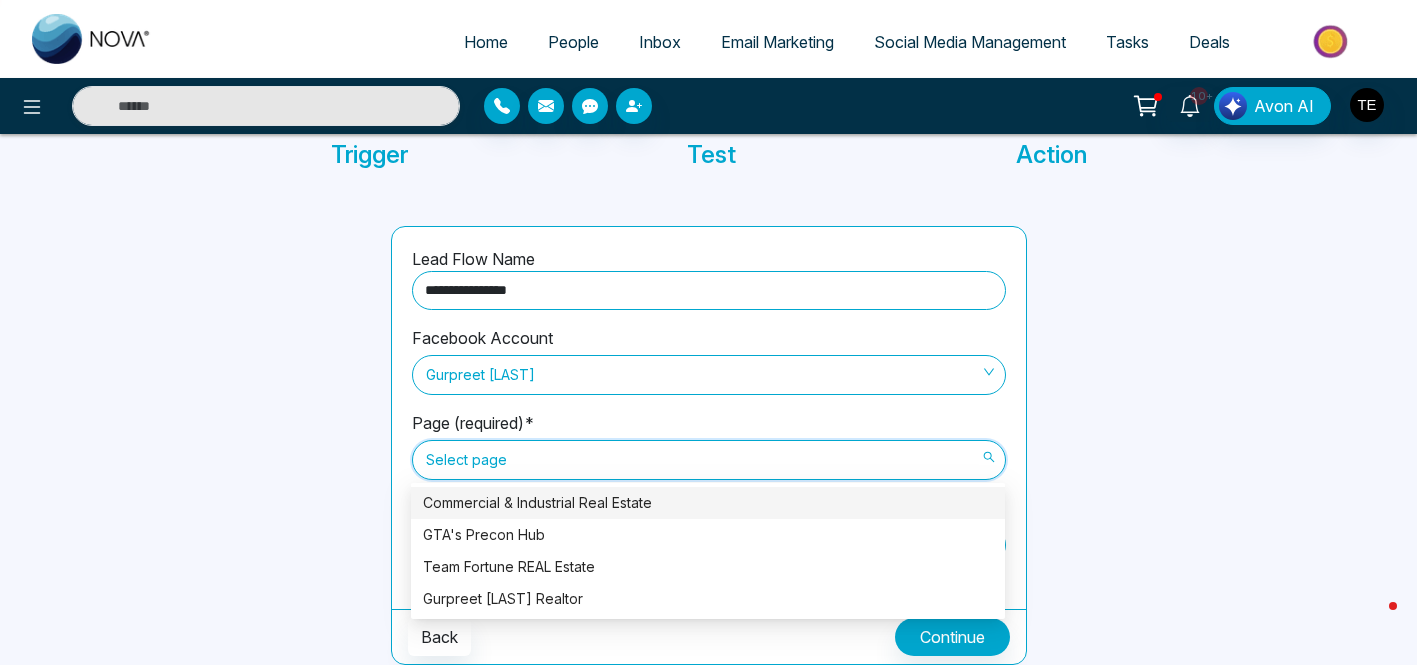 click on "Commercial & Industrial Real Estate" at bounding box center (708, 503) 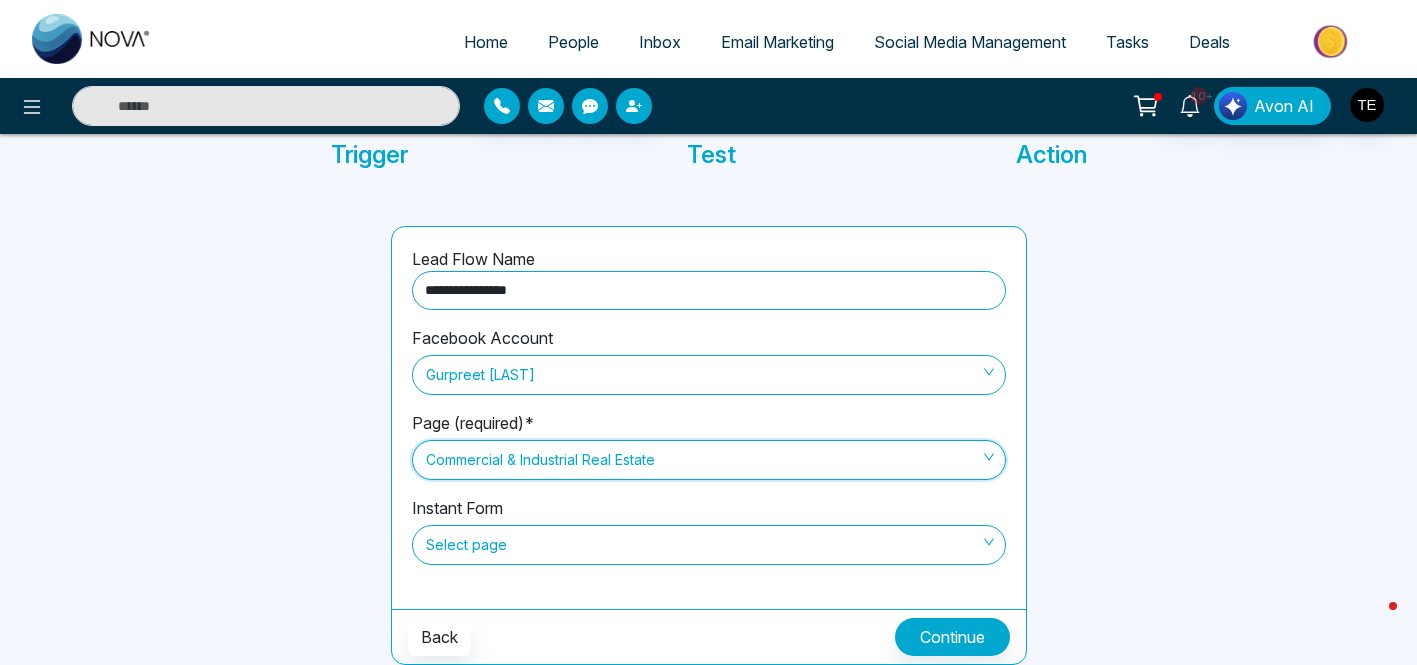 click on "Commercial & Industrial Real Estate" at bounding box center [709, 460] 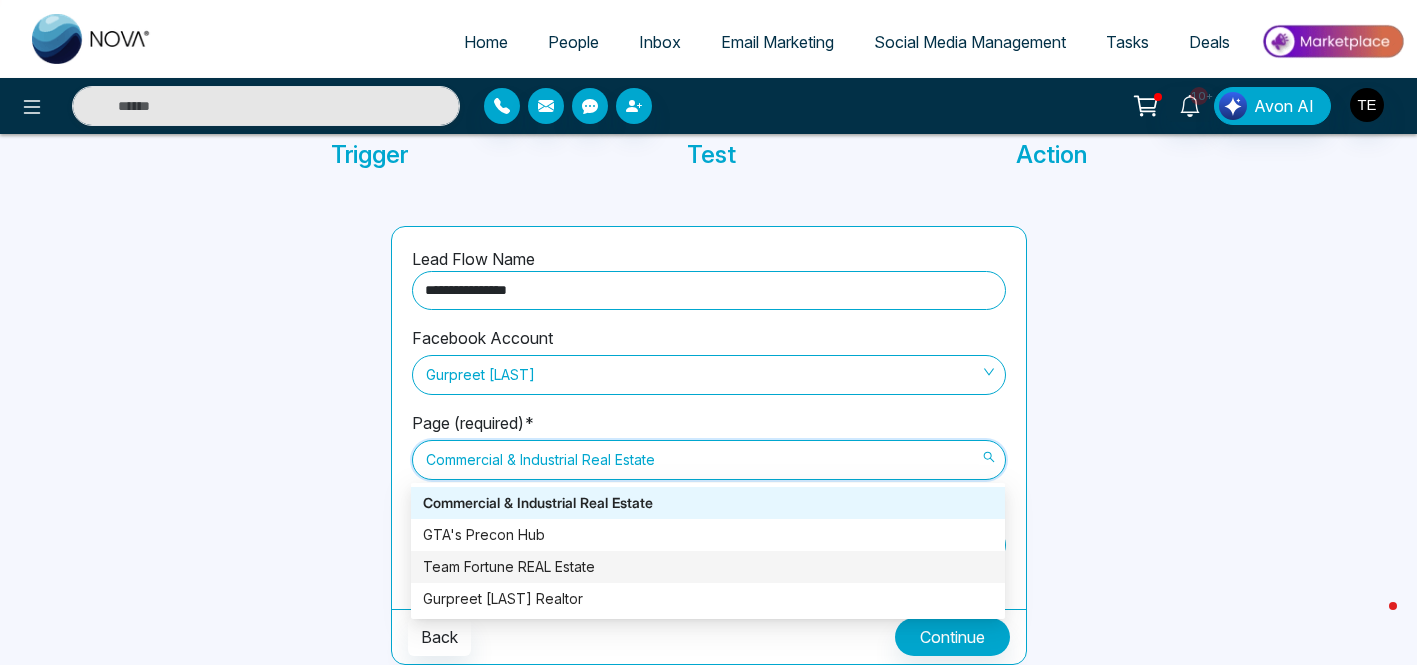 click on "Team Fortune REAL Estate" at bounding box center [708, 567] 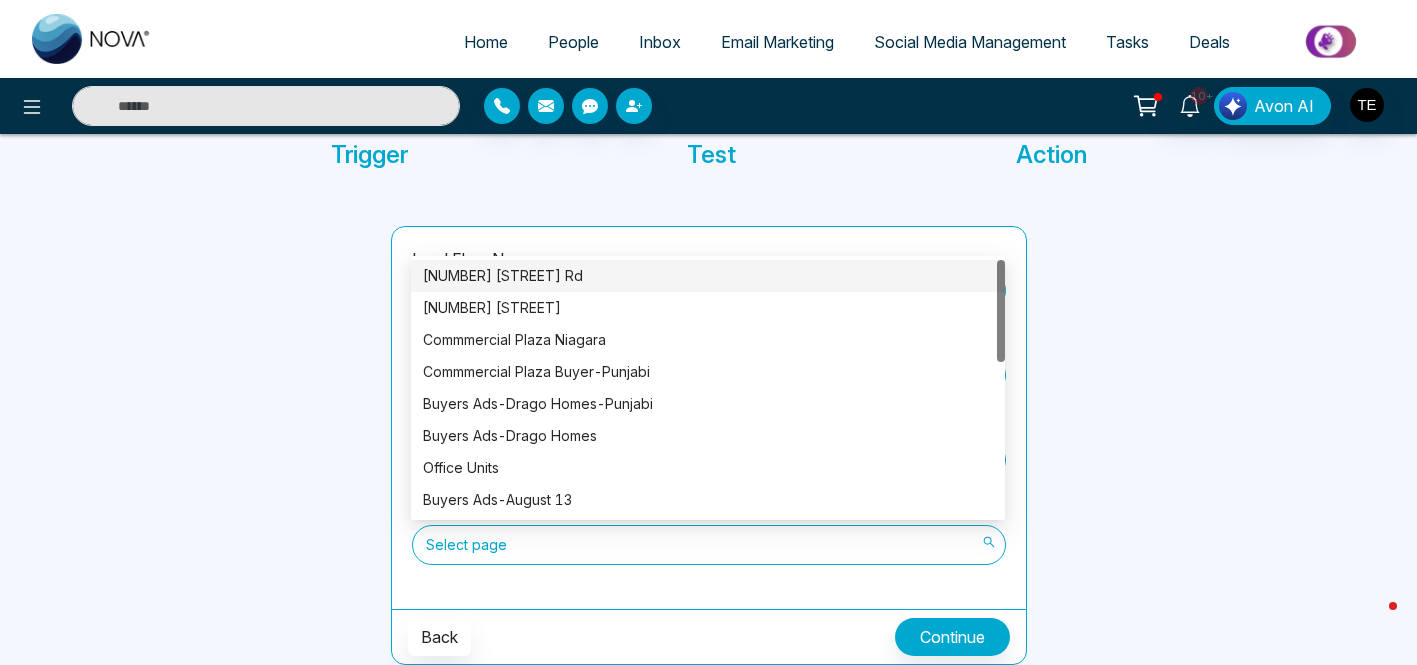 click on "Select page" at bounding box center (709, 545) 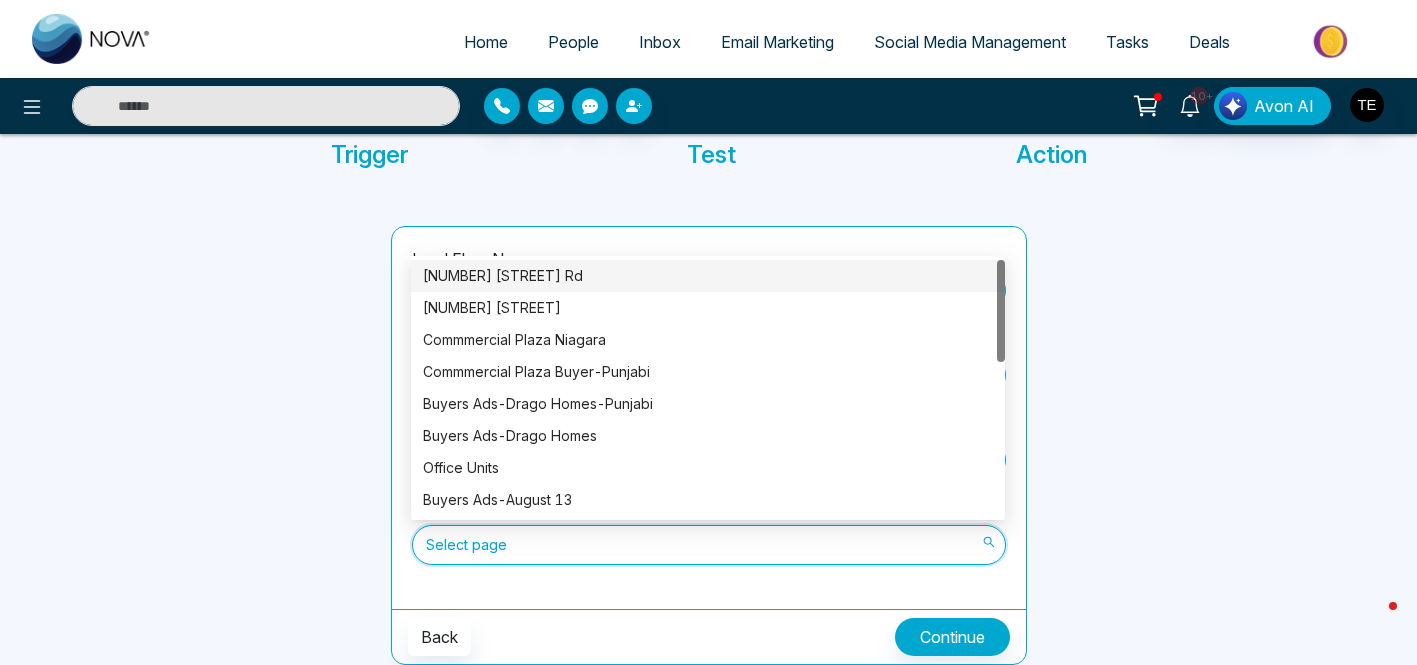 click on "[NUMBER] [STREET] Rd" at bounding box center [708, 276] 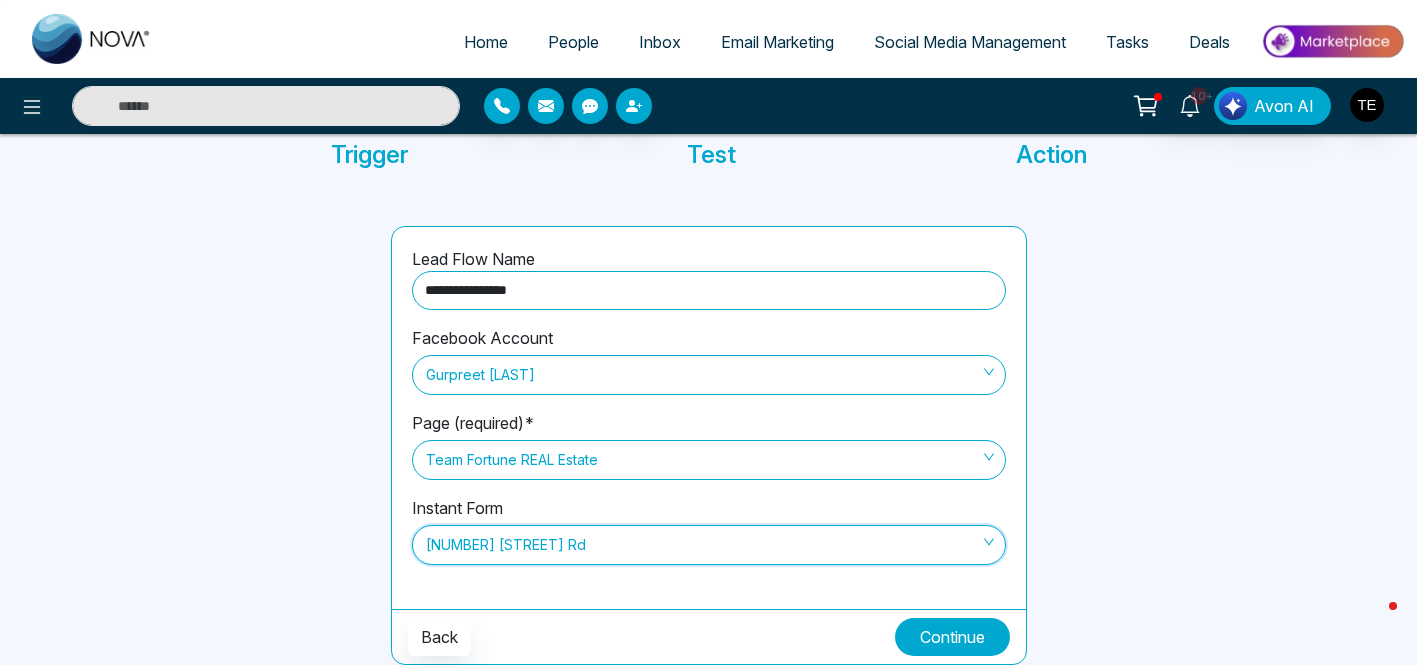 click on "Continue" at bounding box center [952, 637] 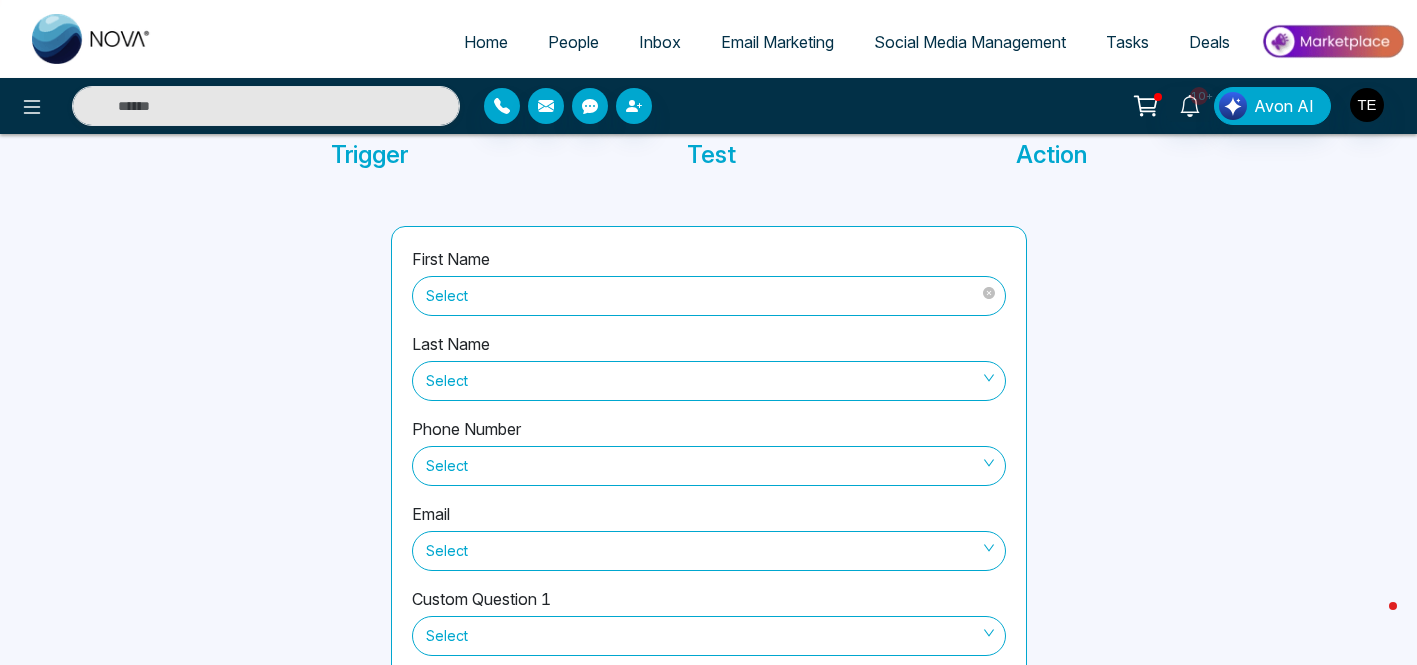 click on "Select" at bounding box center [709, 296] 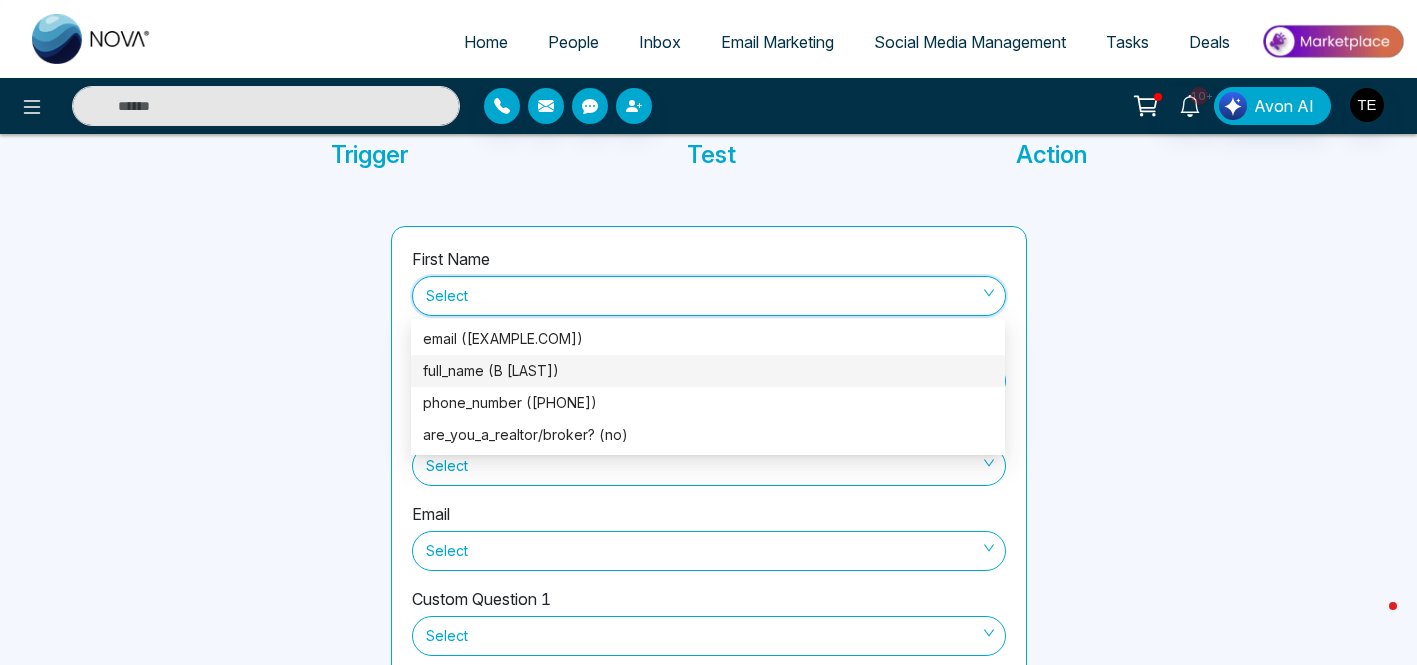 click on "full_name (B [LAST])" at bounding box center (708, 371) 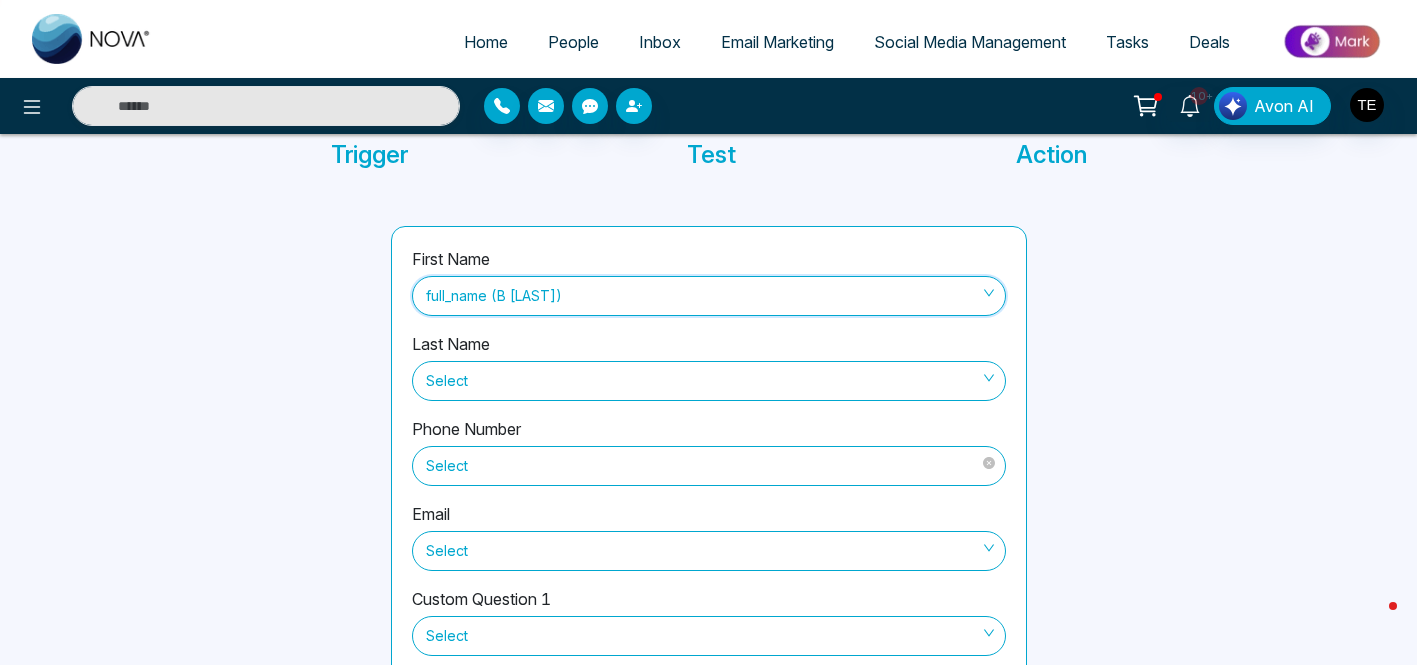 click on "Select" at bounding box center (709, 466) 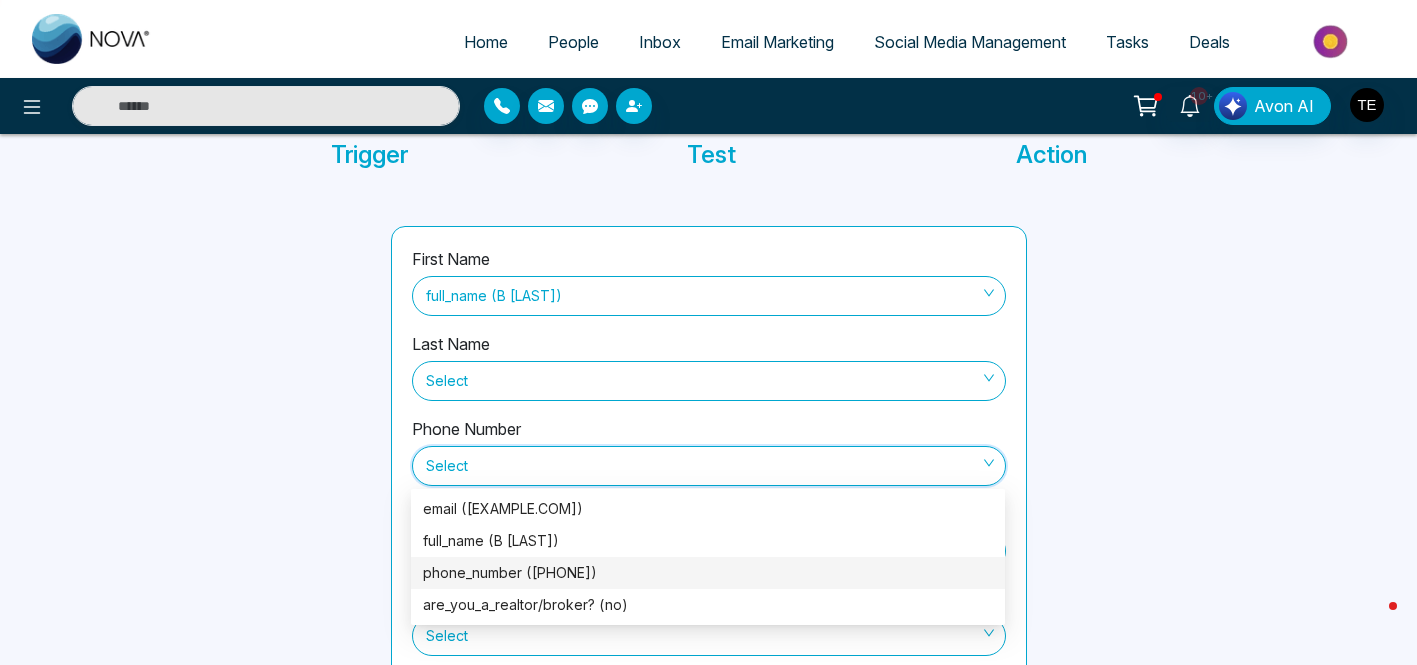 click on "phone_number ([PHONE])" at bounding box center (708, 573) 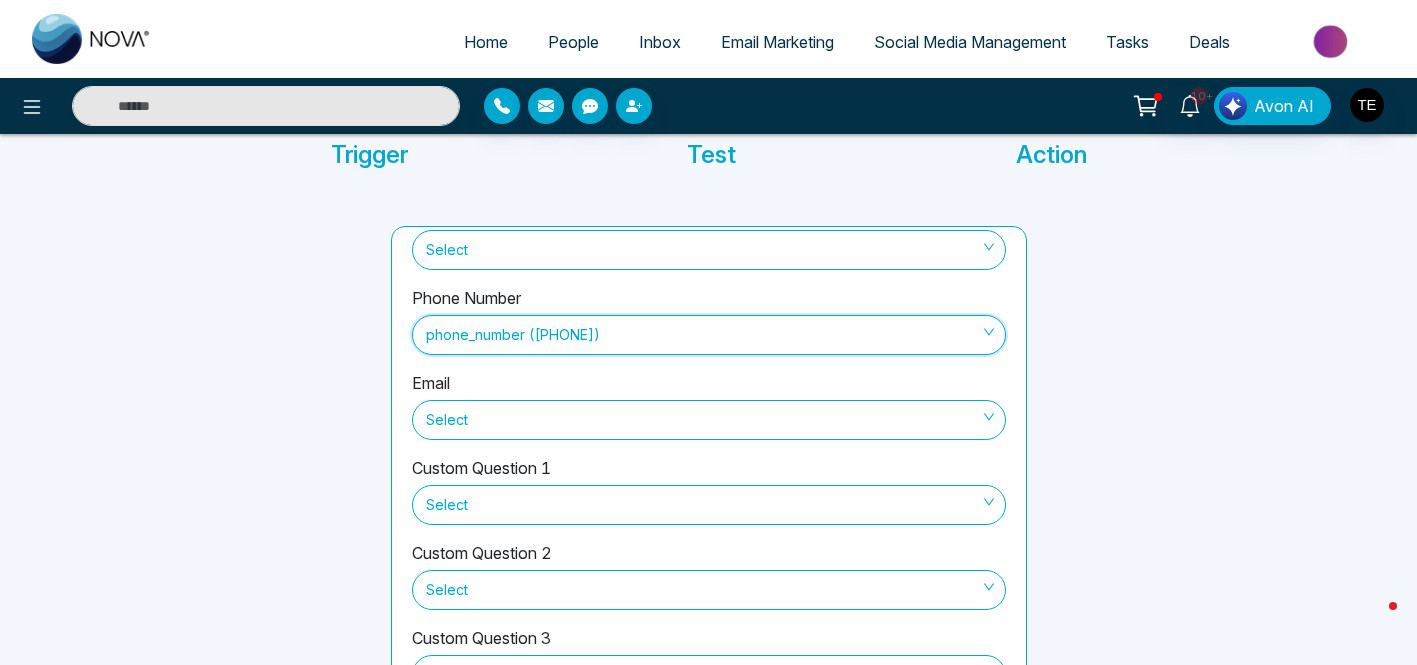 scroll, scrollTop: 144, scrollLeft: 0, axis: vertical 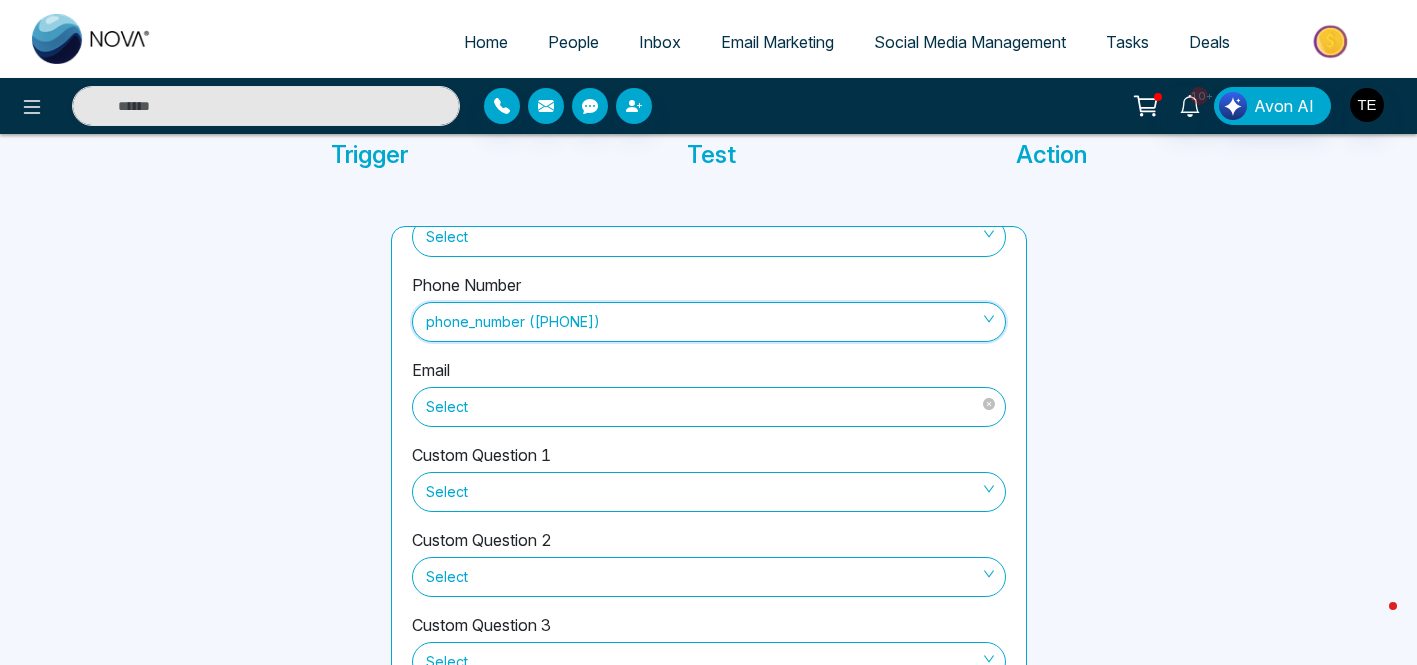 click on "Select" at bounding box center (709, 407) 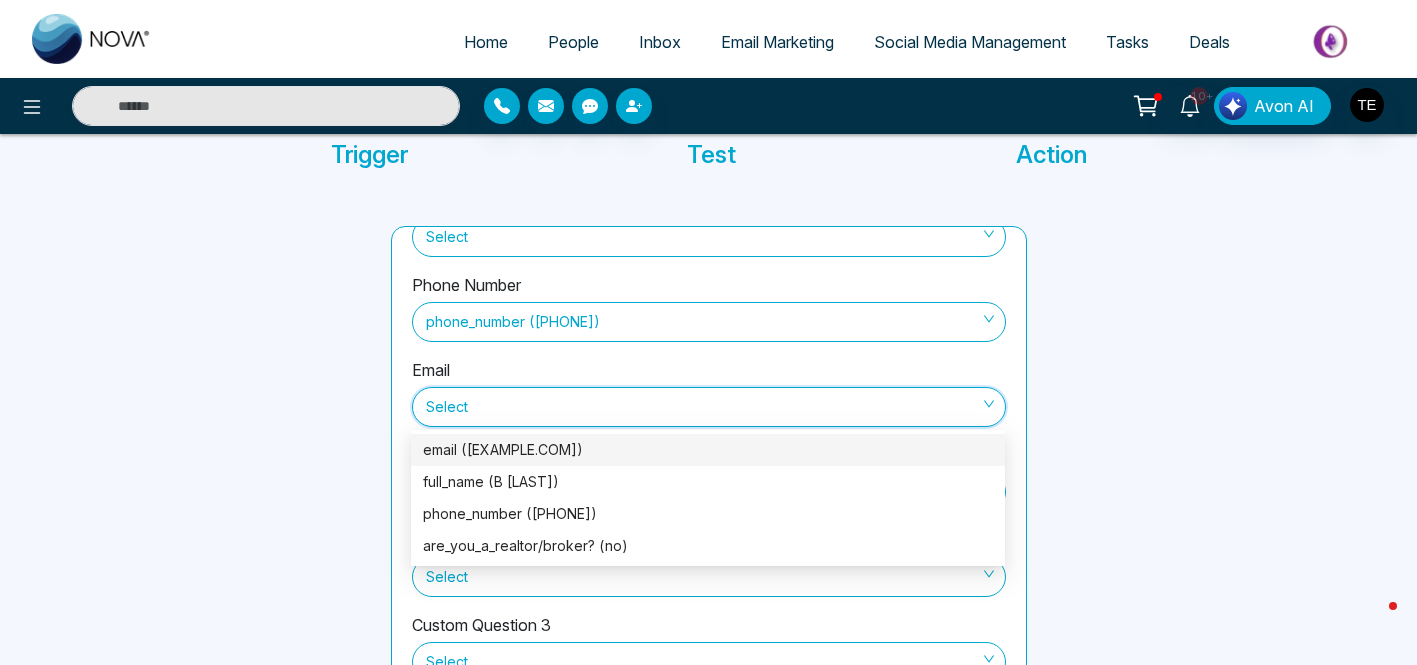 click on "email ([EXAMPLE.COM])" at bounding box center (708, 450) 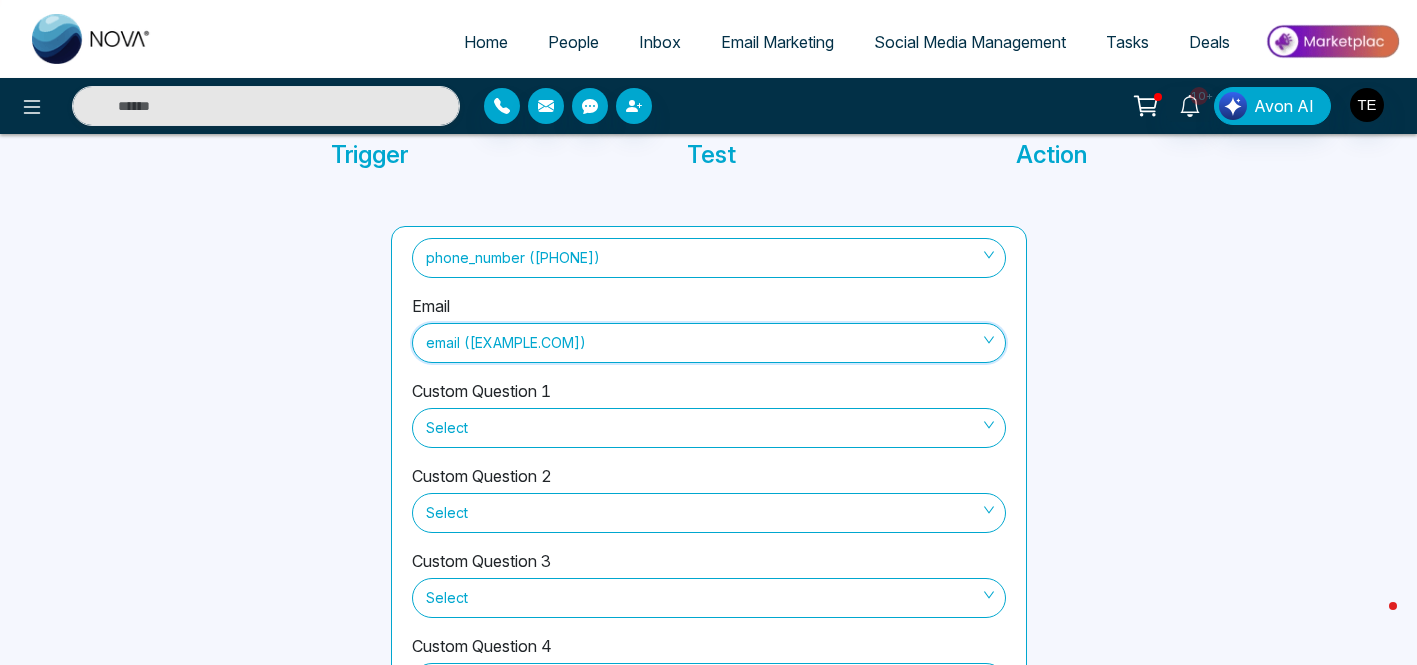 scroll, scrollTop: 220, scrollLeft: 0, axis: vertical 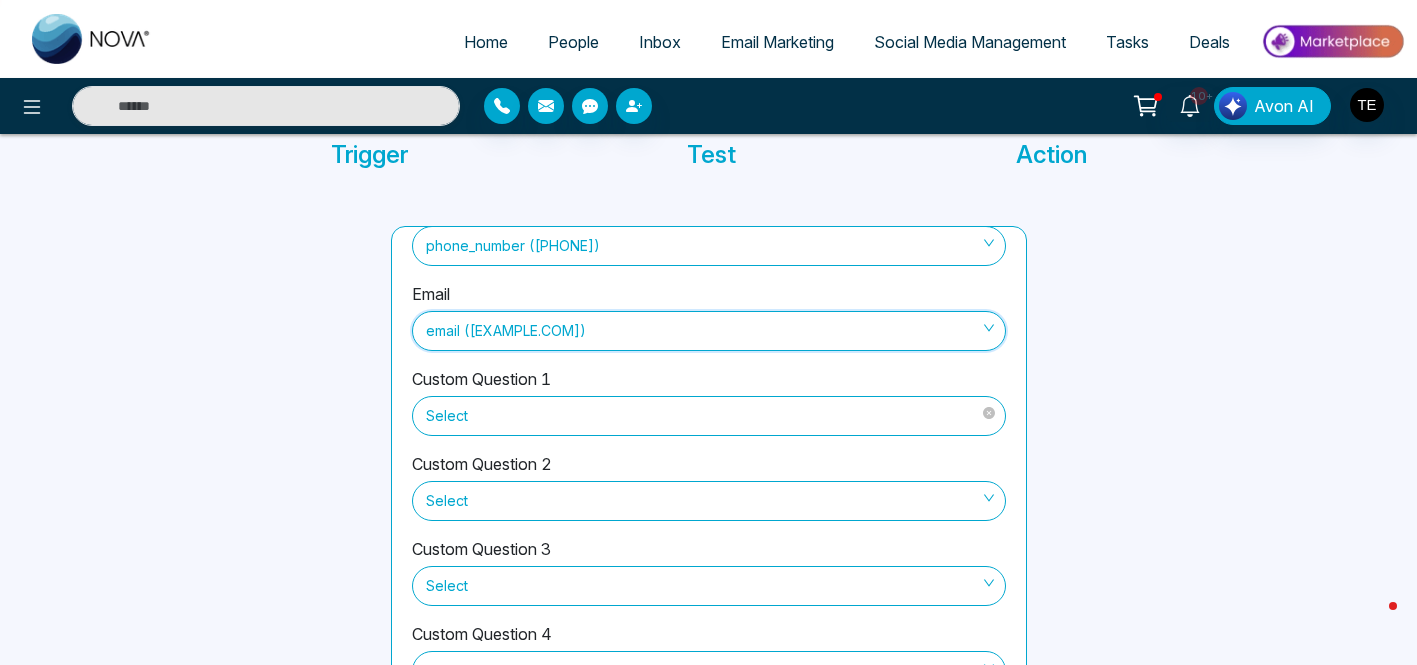 click on "Select" at bounding box center [709, 416] 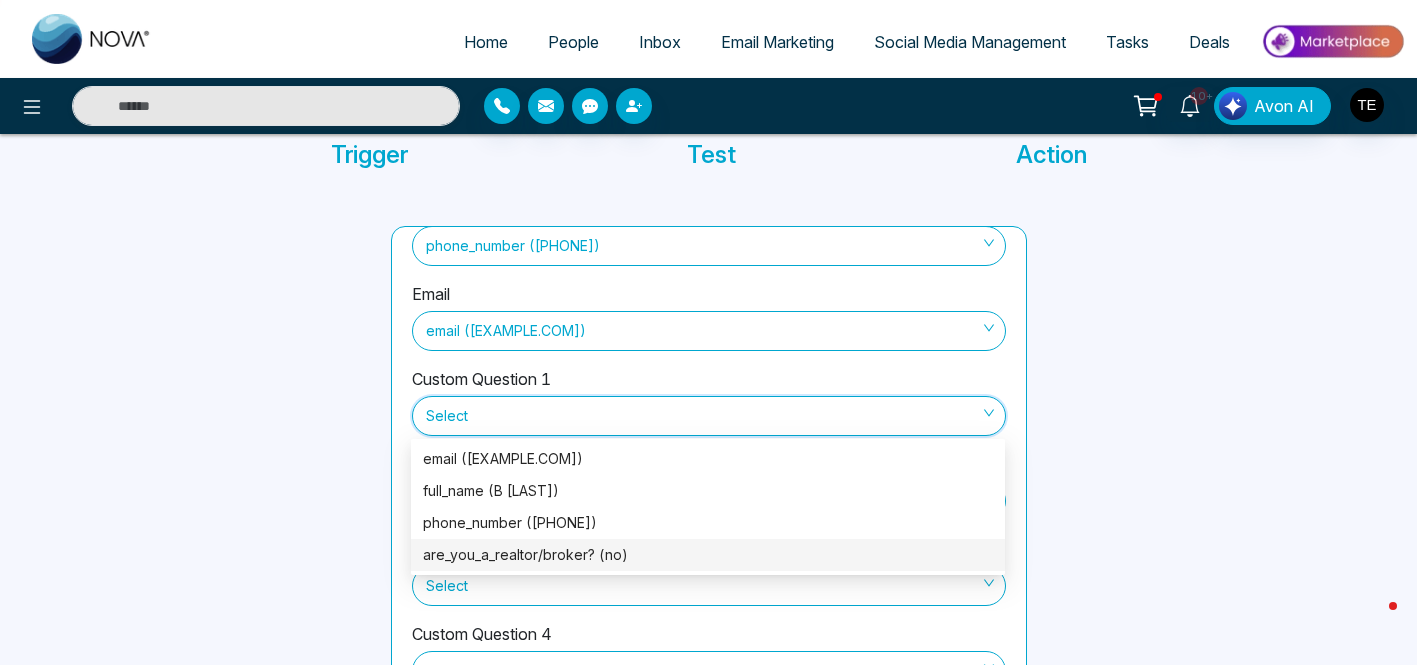 click on "are_you_a_realtor/broker? (no)" at bounding box center (708, 555) 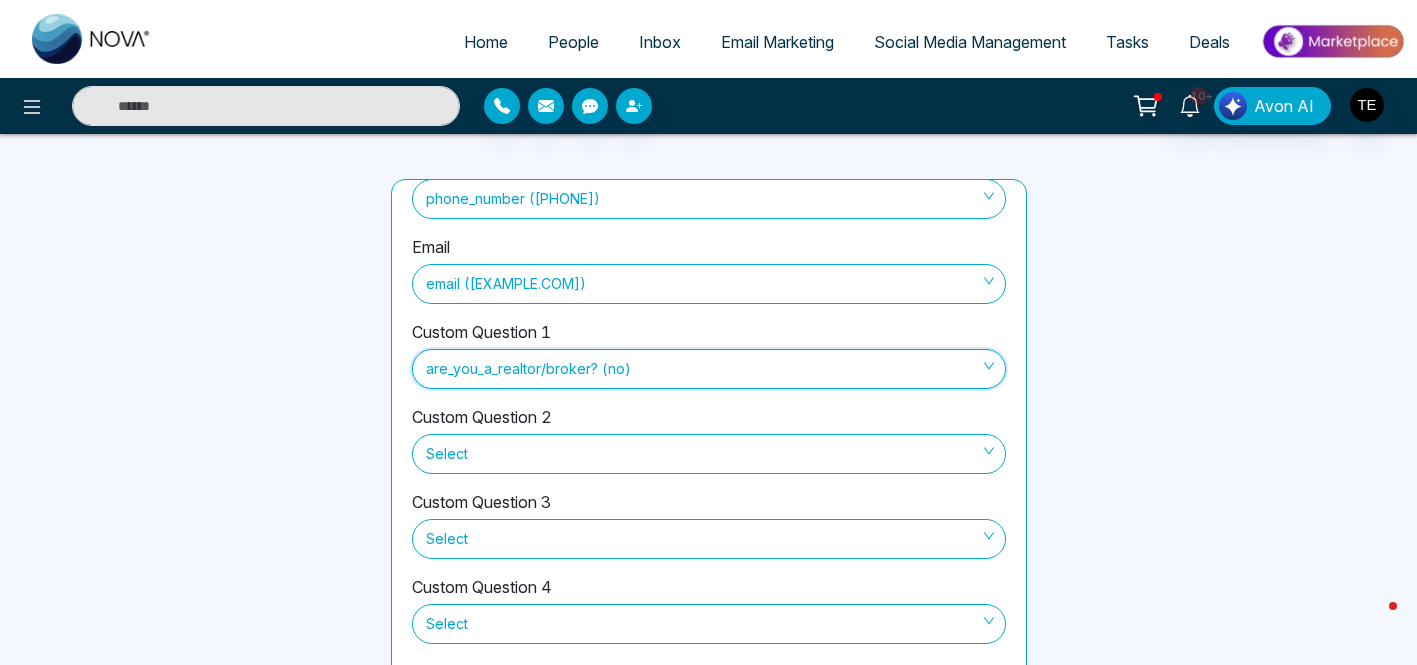 scroll, scrollTop: 264, scrollLeft: 0, axis: vertical 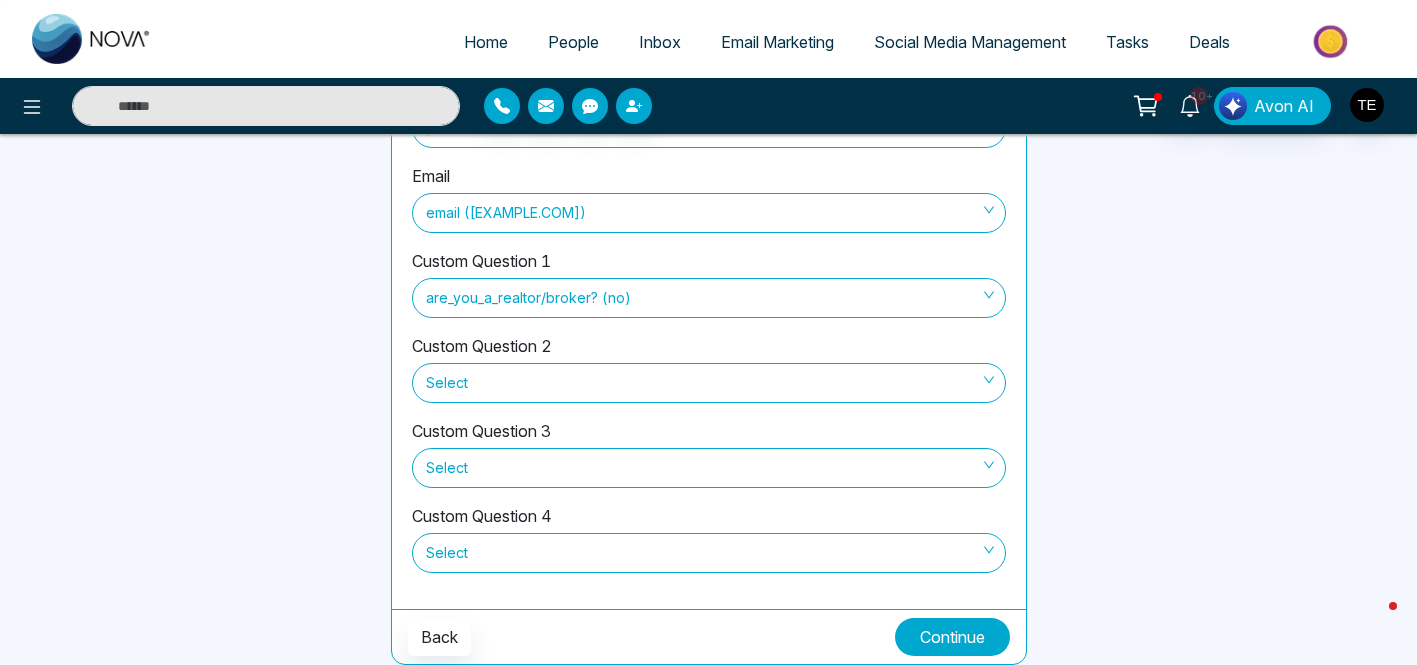 click on "Continue" at bounding box center (952, 637) 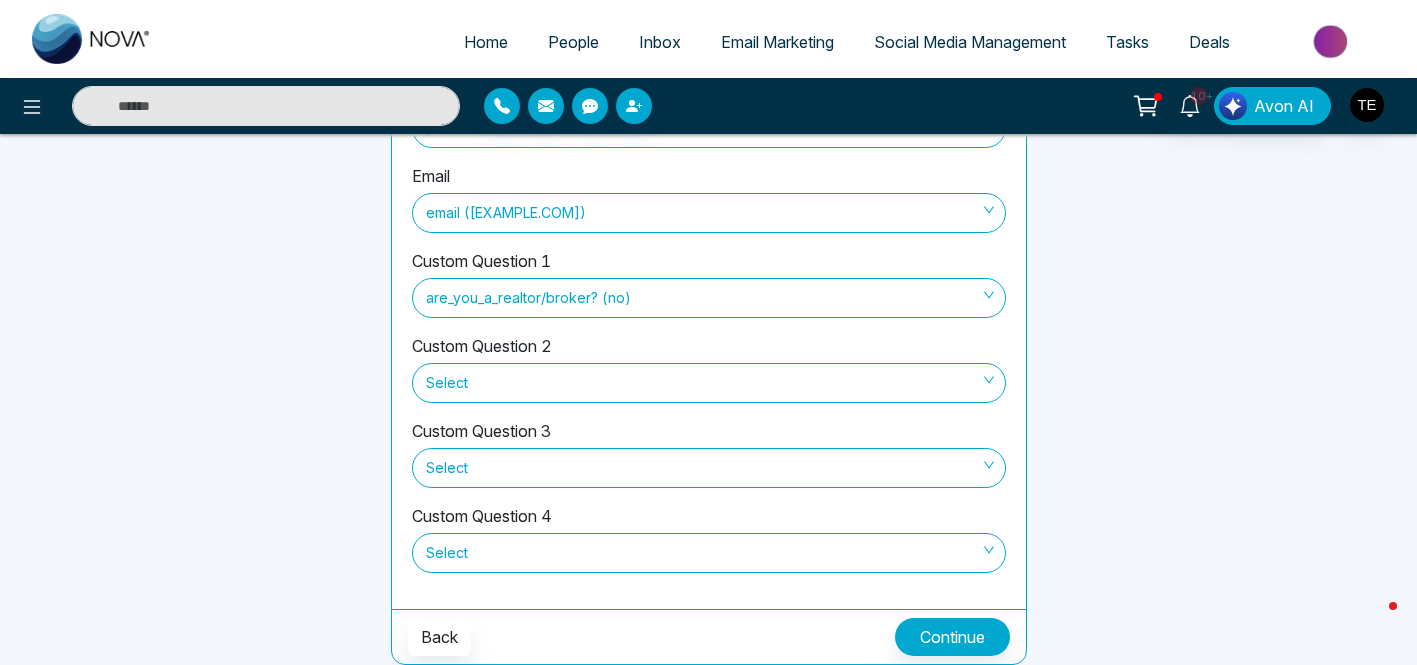 scroll, scrollTop: 123, scrollLeft: 0, axis: vertical 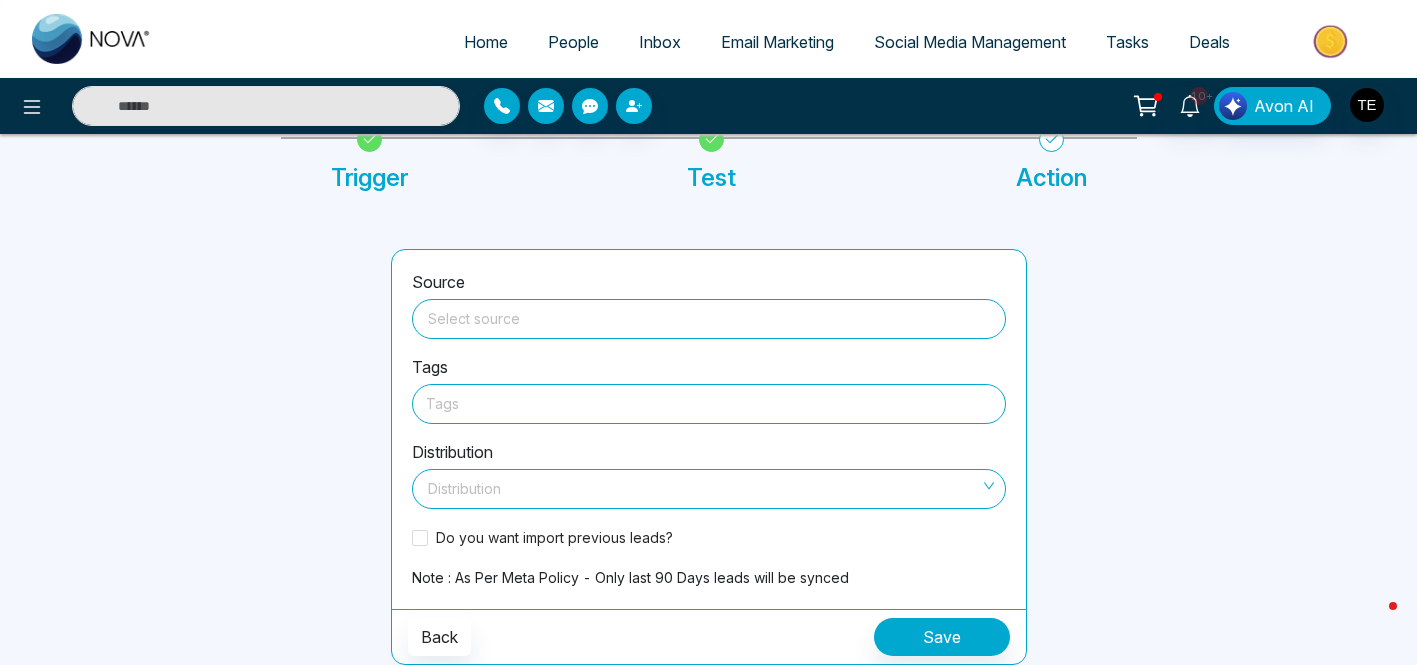 click at bounding box center [709, 315] 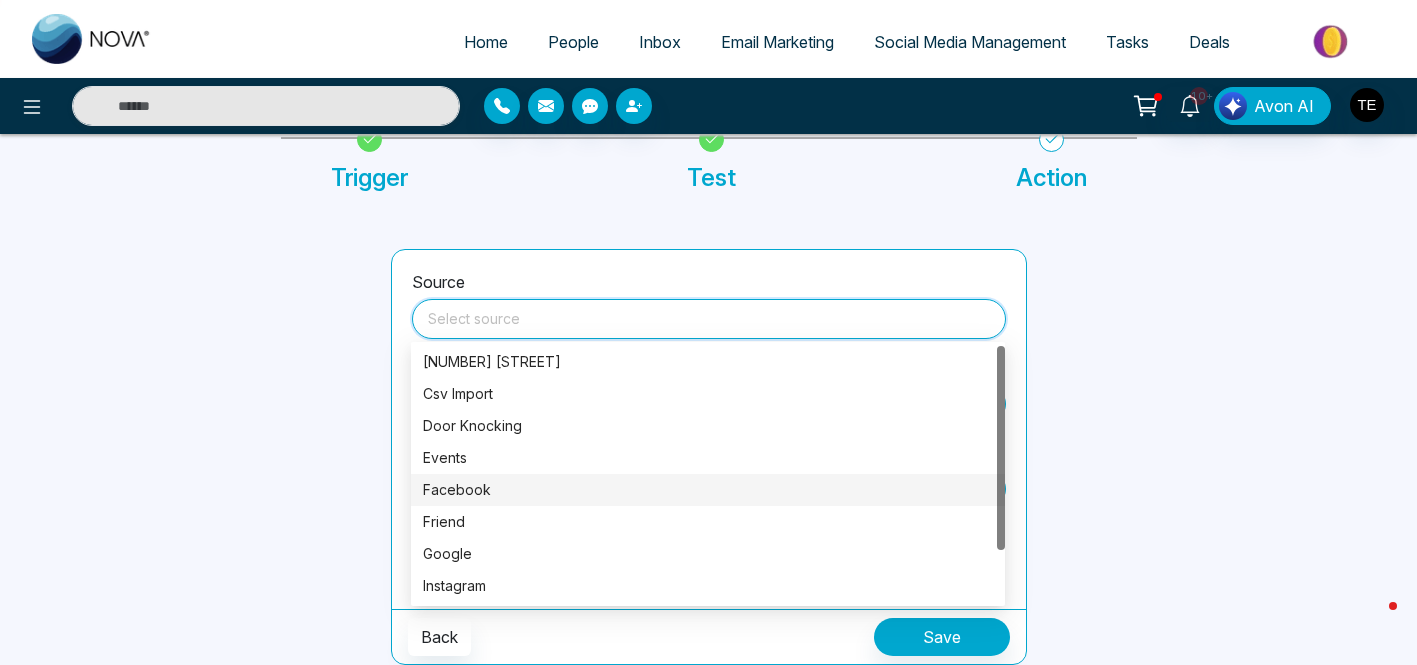 click on "Facebook" at bounding box center (708, 490) 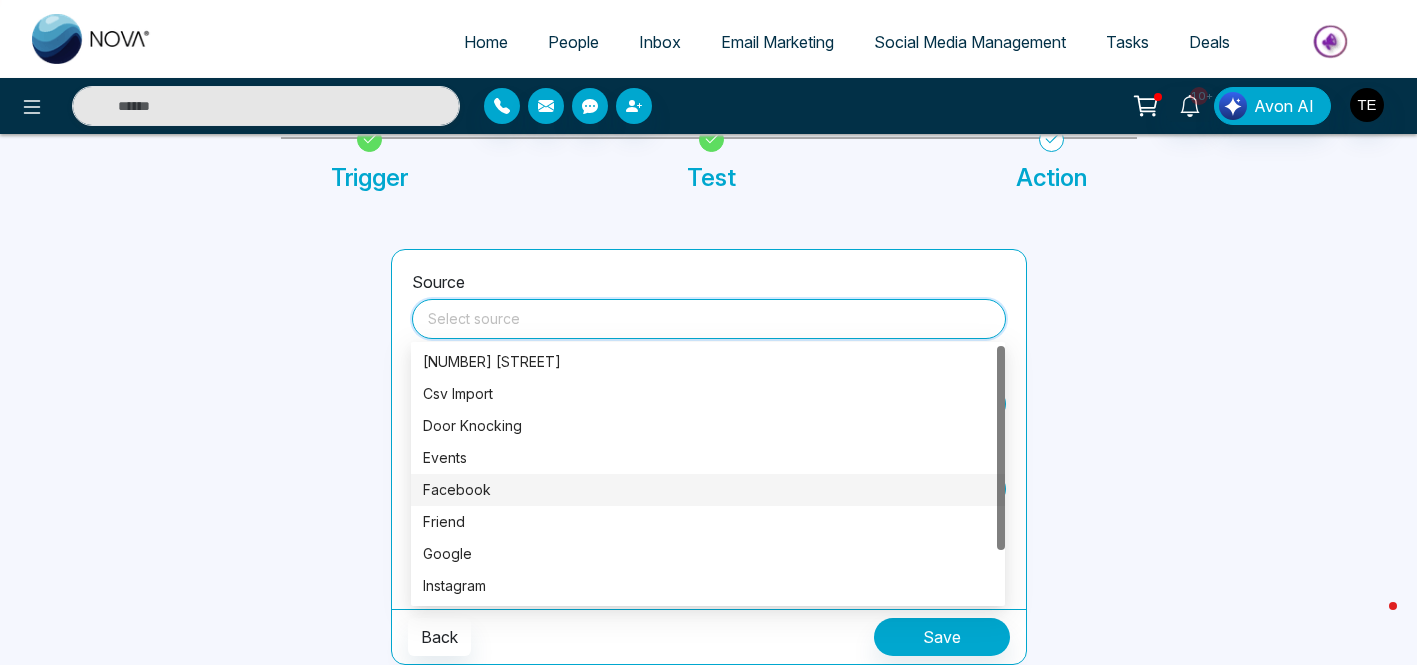 type on "********" 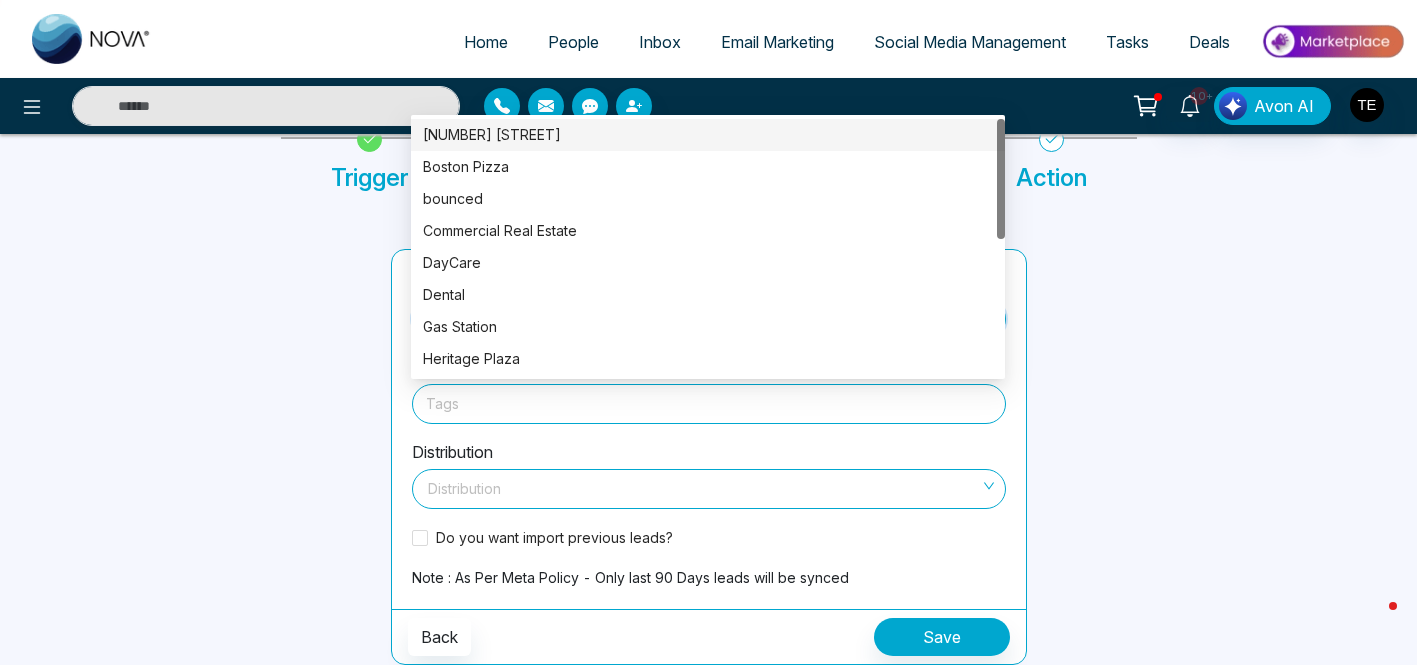 click at bounding box center [709, 403] 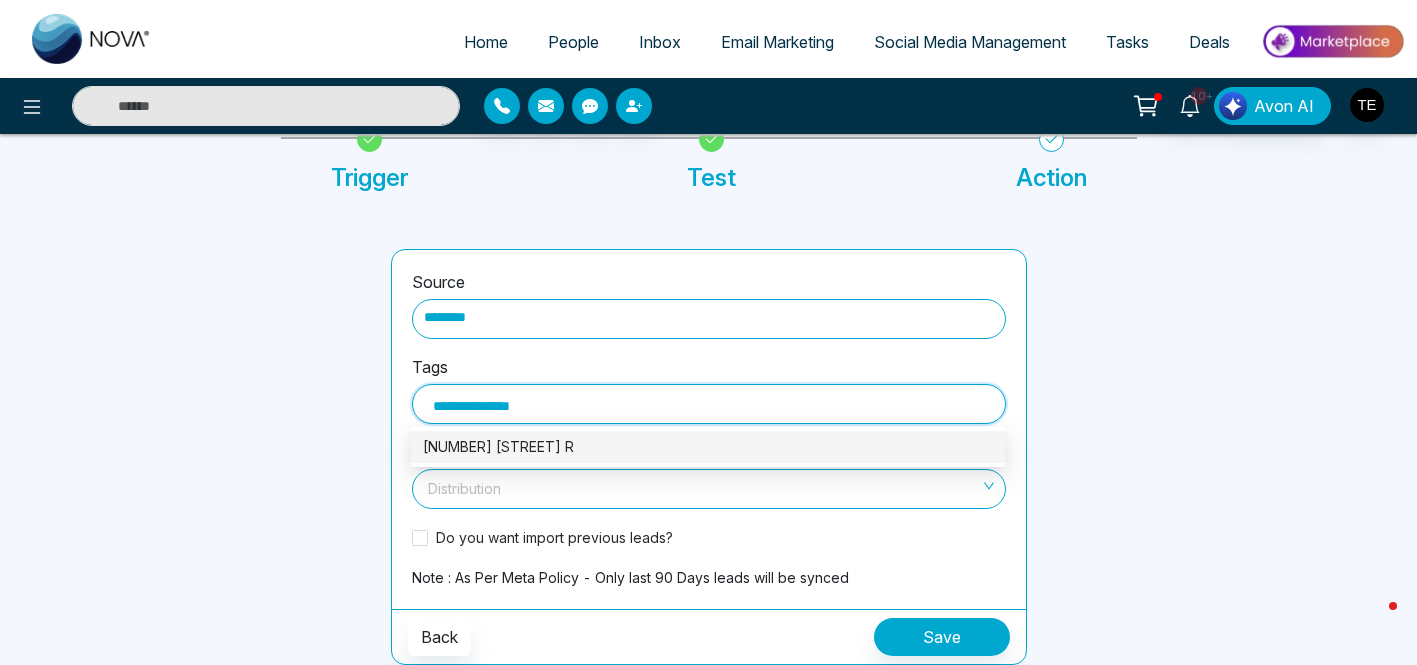 type on "**********" 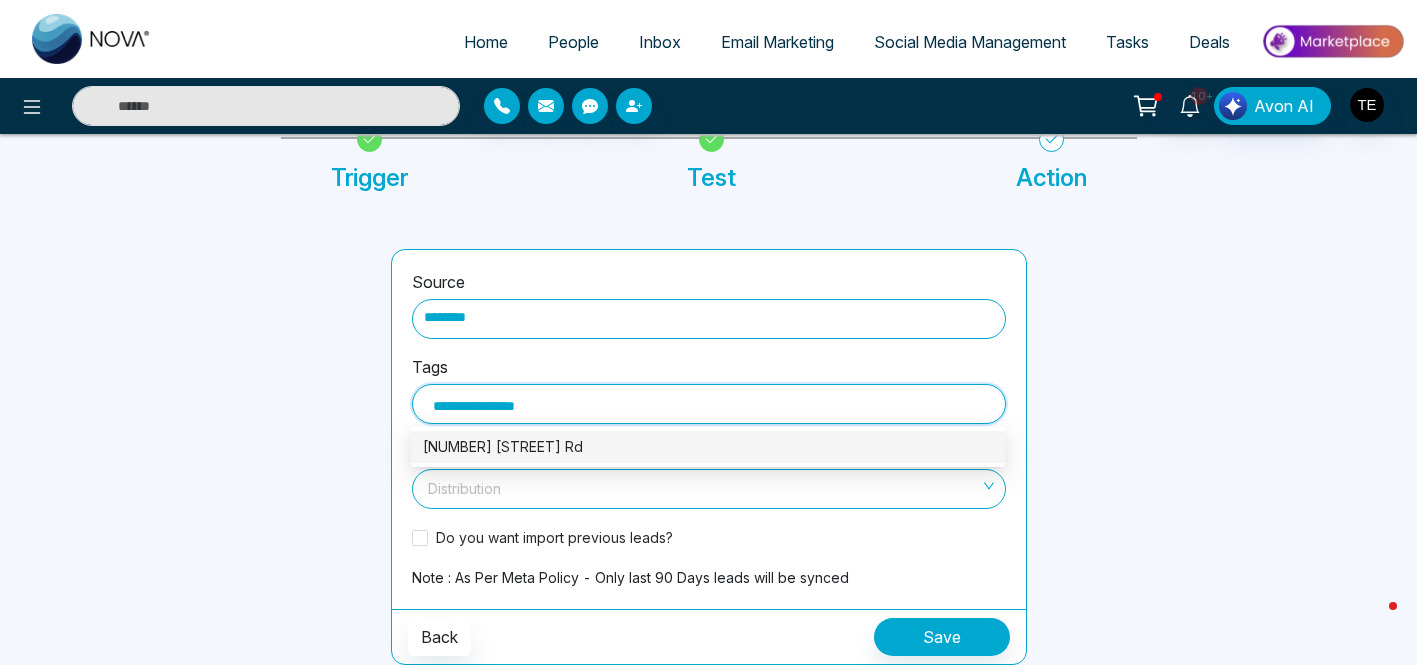 click on "[NUMBER] [STREET] Rd" at bounding box center (708, 447) 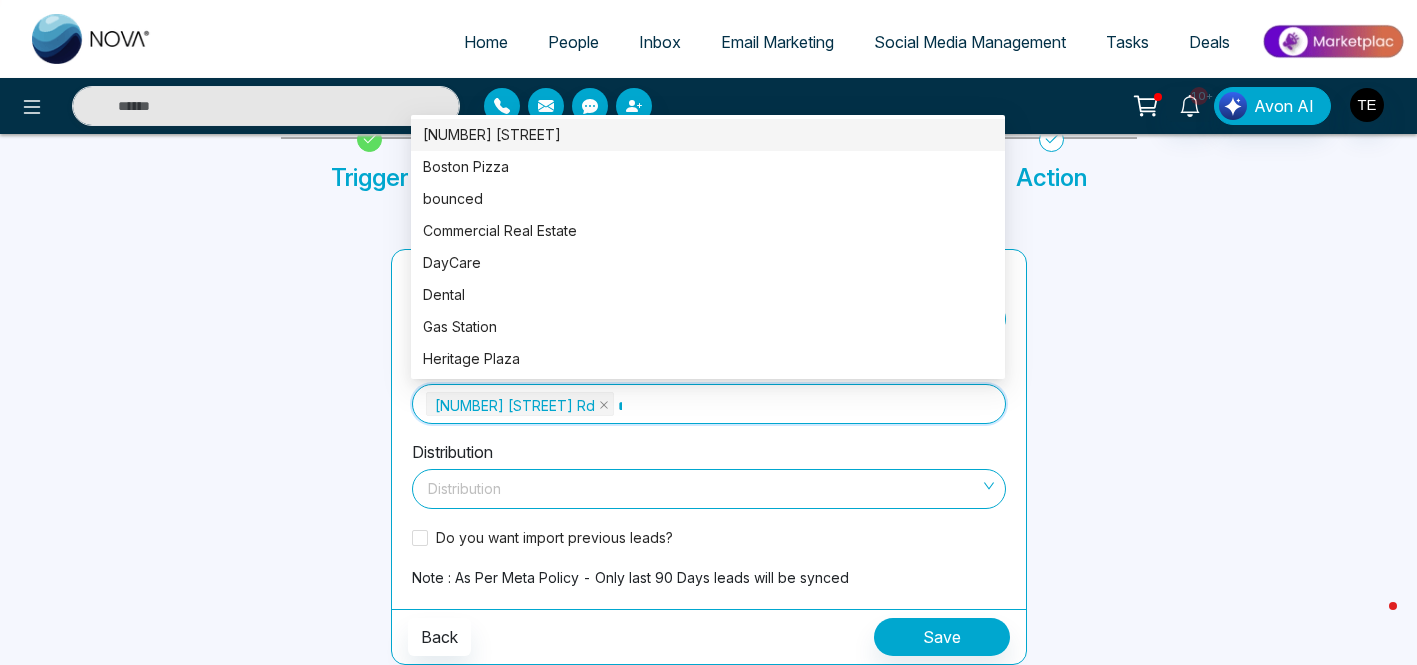 type 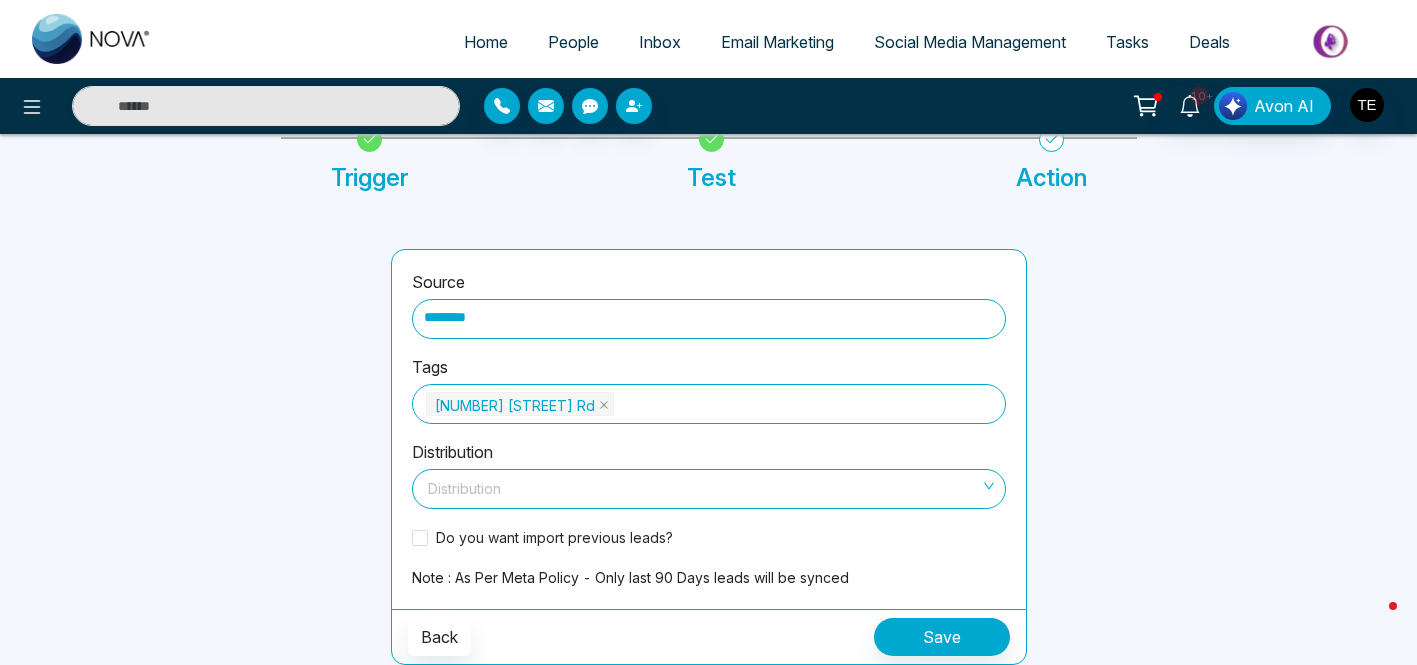 click at bounding box center [1204, 457] 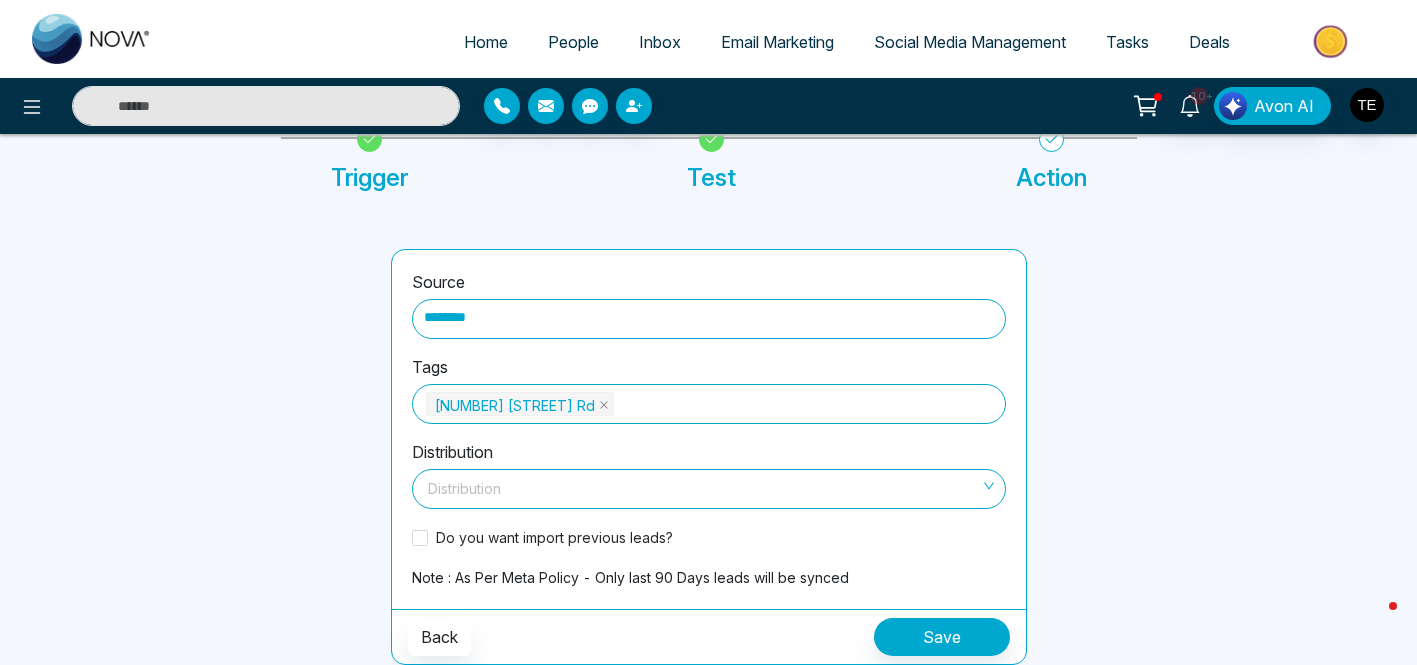 click on "Distribution" at bounding box center [709, 489] 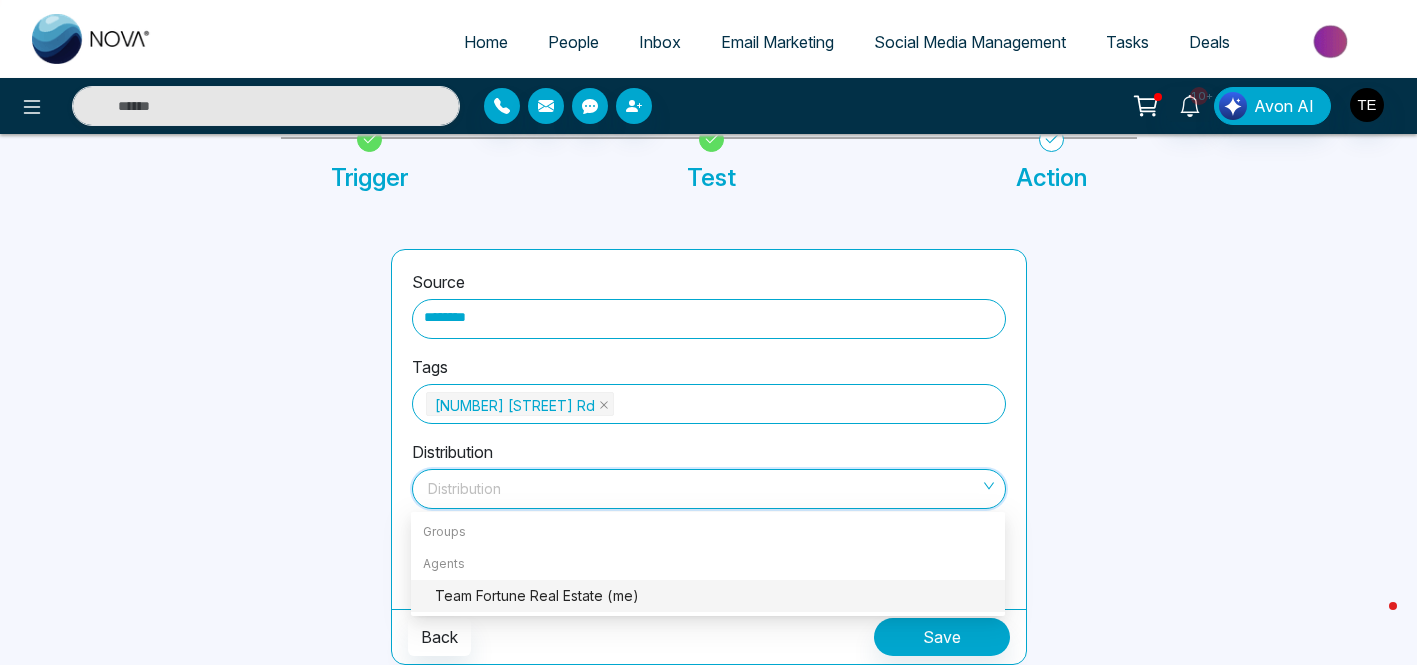 click on "Team Fortune Real Estate (me)" at bounding box center [714, 596] 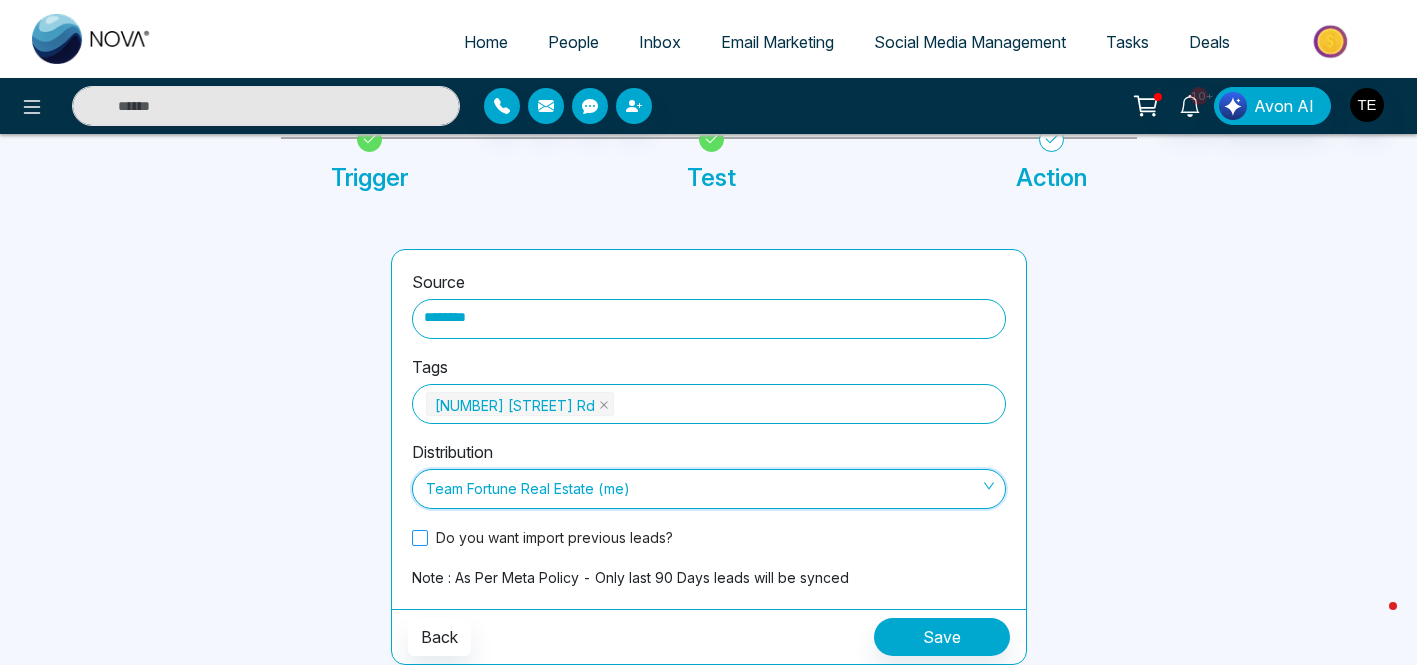 click on "Do you want import previous leads?" at bounding box center (554, 537) 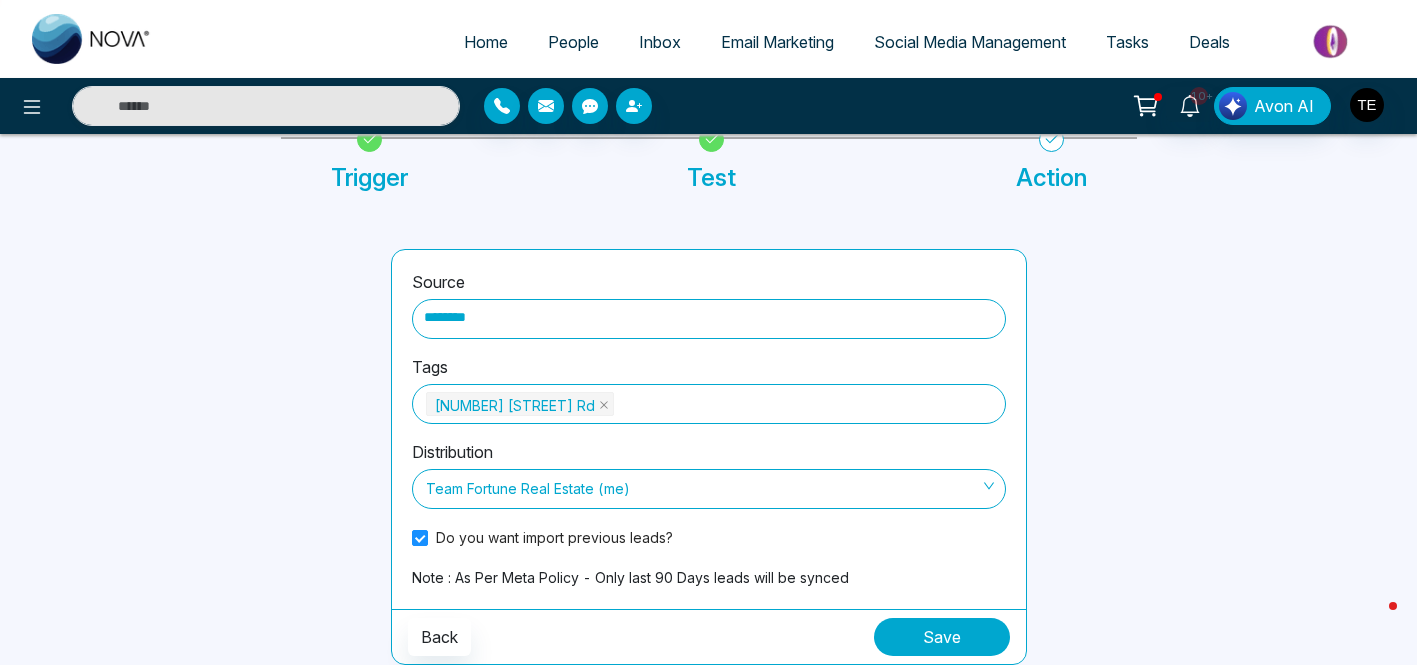 click on "Save" at bounding box center (942, 637) 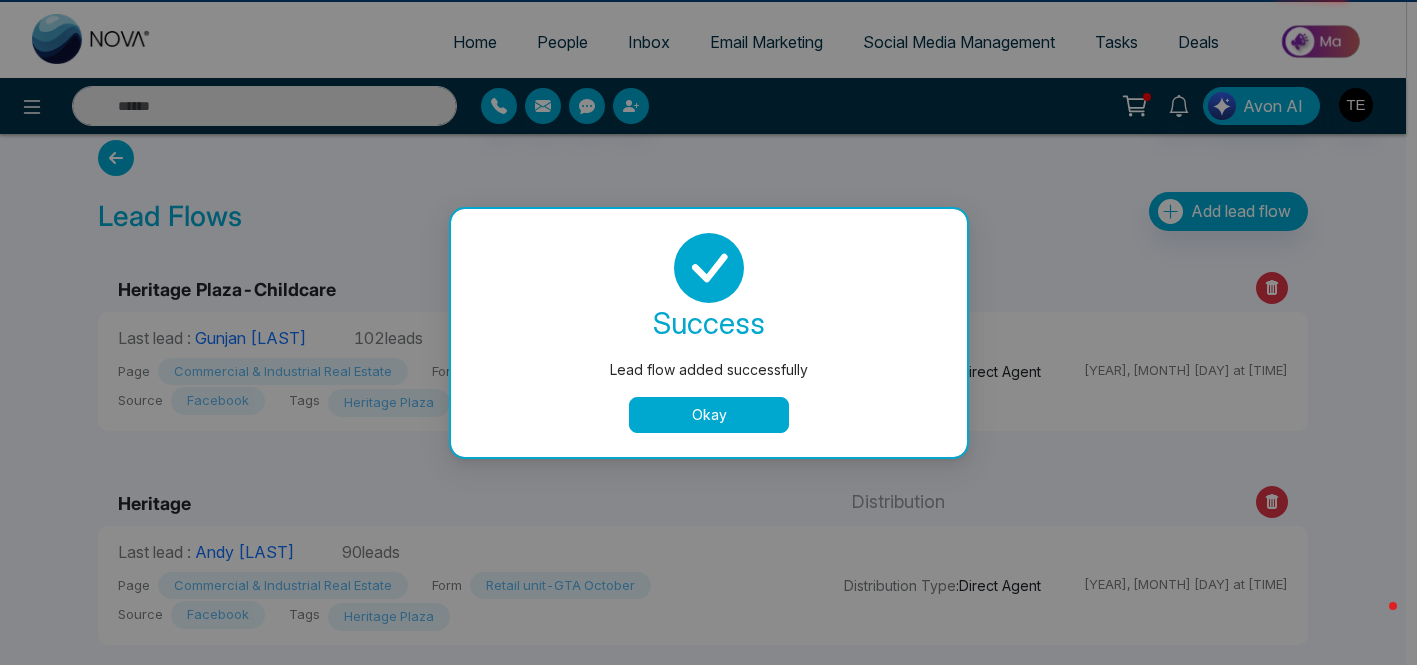 scroll, scrollTop: 0, scrollLeft: 0, axis: both 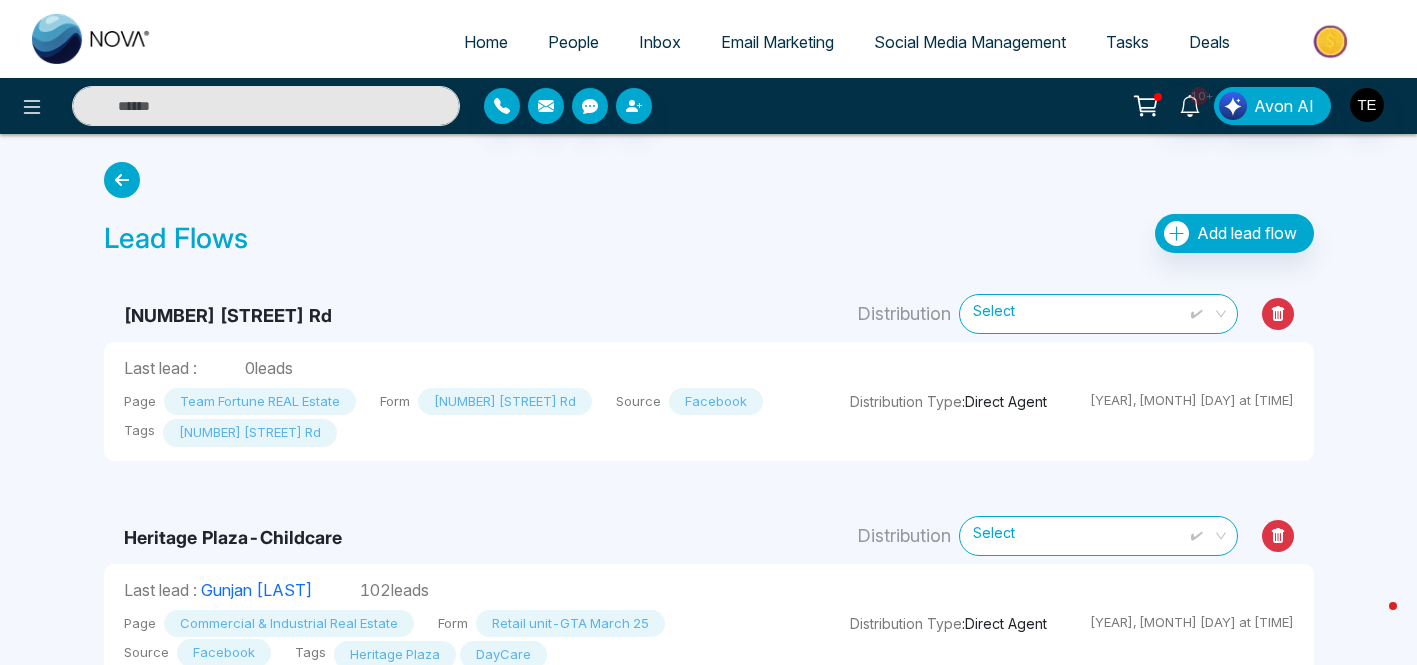 click on "People" at bounding box center [573, 42] 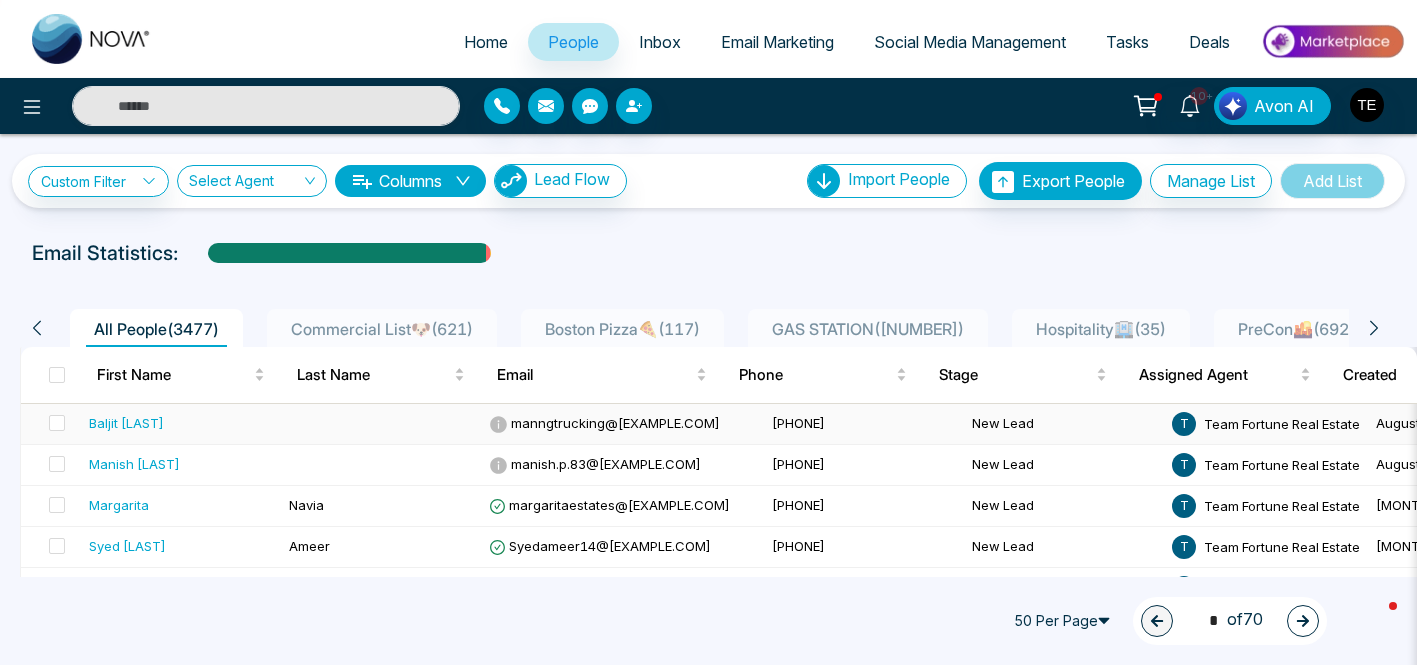 click on "Baljit [LAST]" at bounding box center [126, 423] 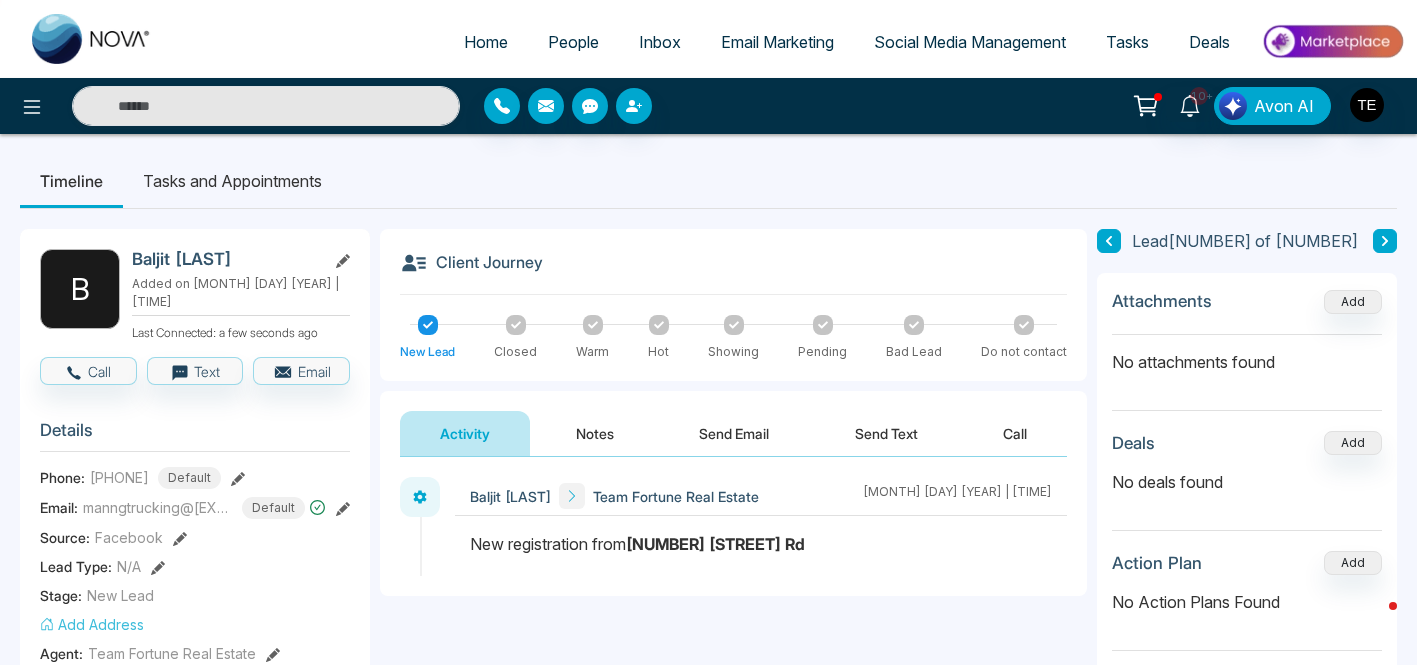 click 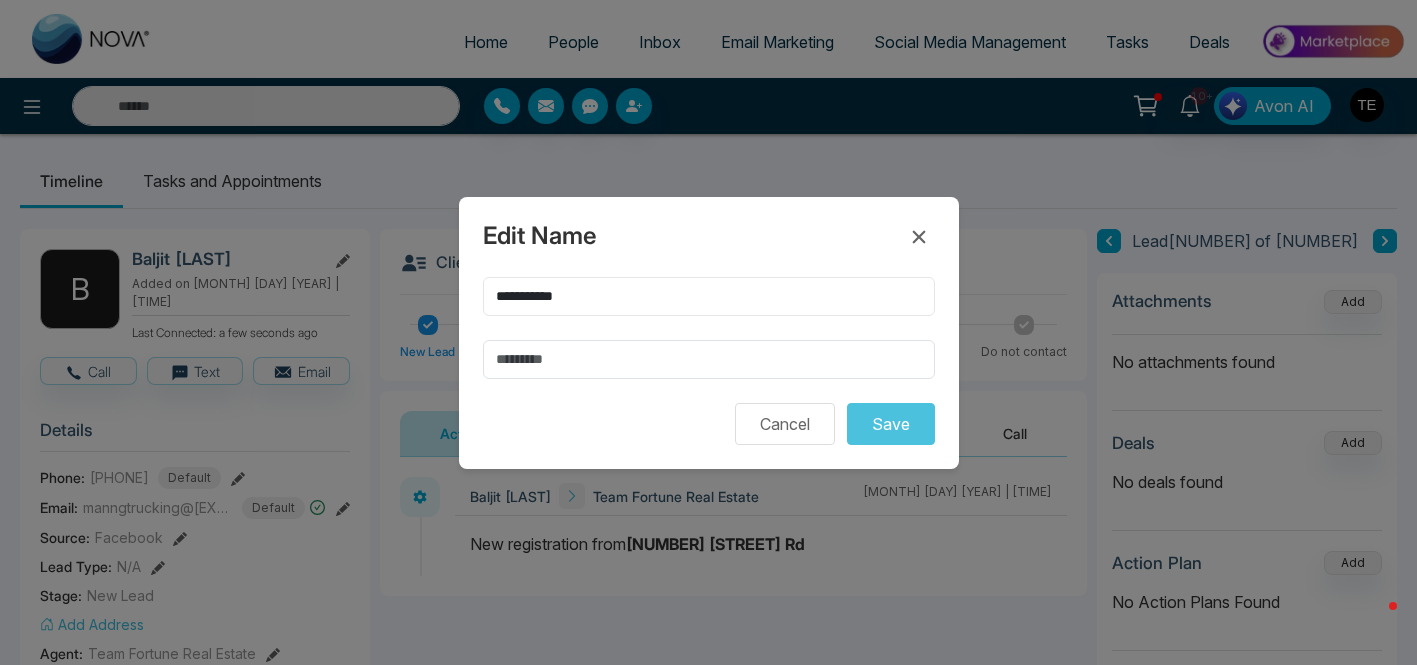 drag, startPoint x: 538, startPoint y: 294, endPoint x: 580, endPoint y: 294, distance: 42 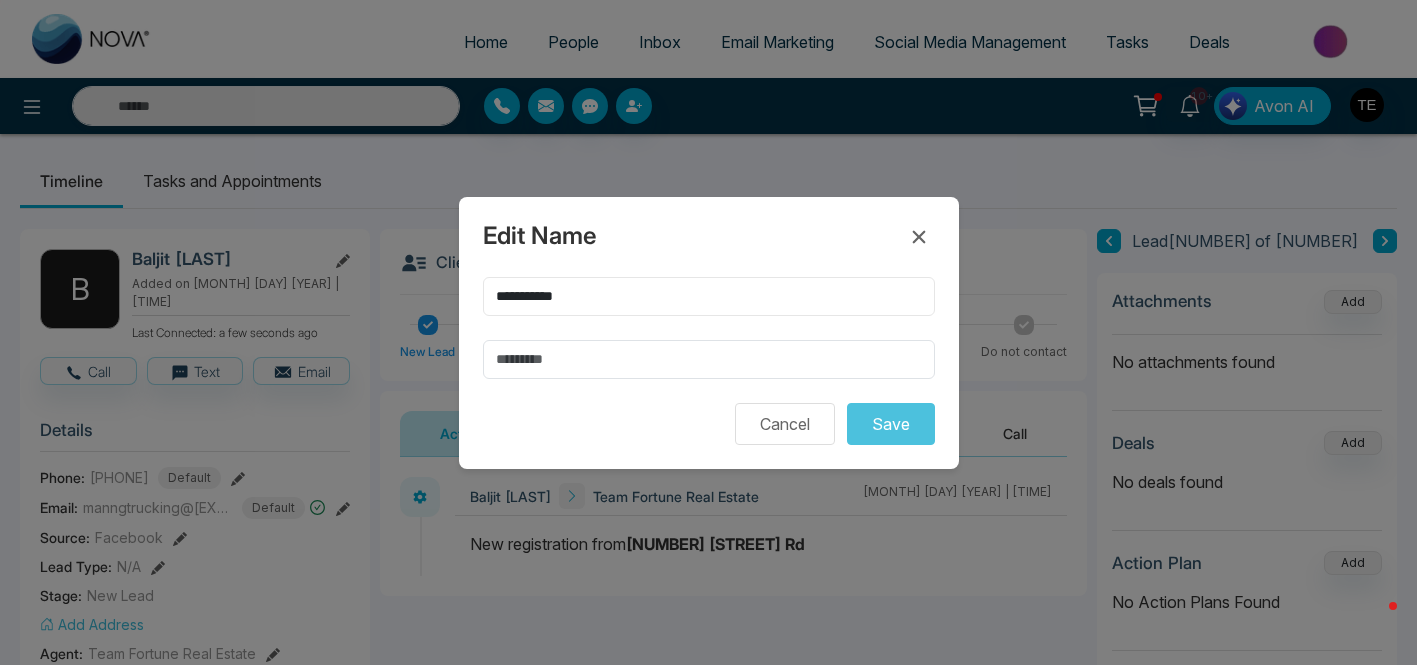 click on "**********" at bounding box center (709, 296) 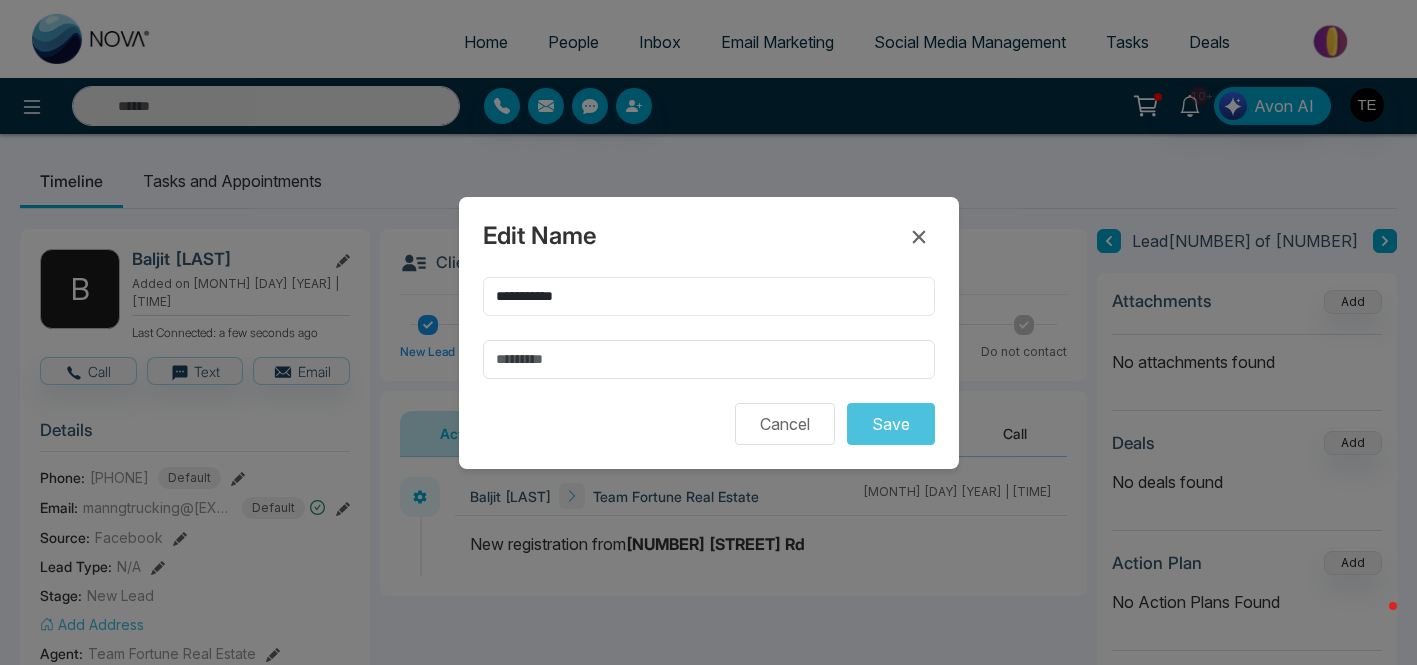 drag, startPoint x: 532, startPoint y: 295, endPoint x: 600, endPoint y: 295, distance: 68 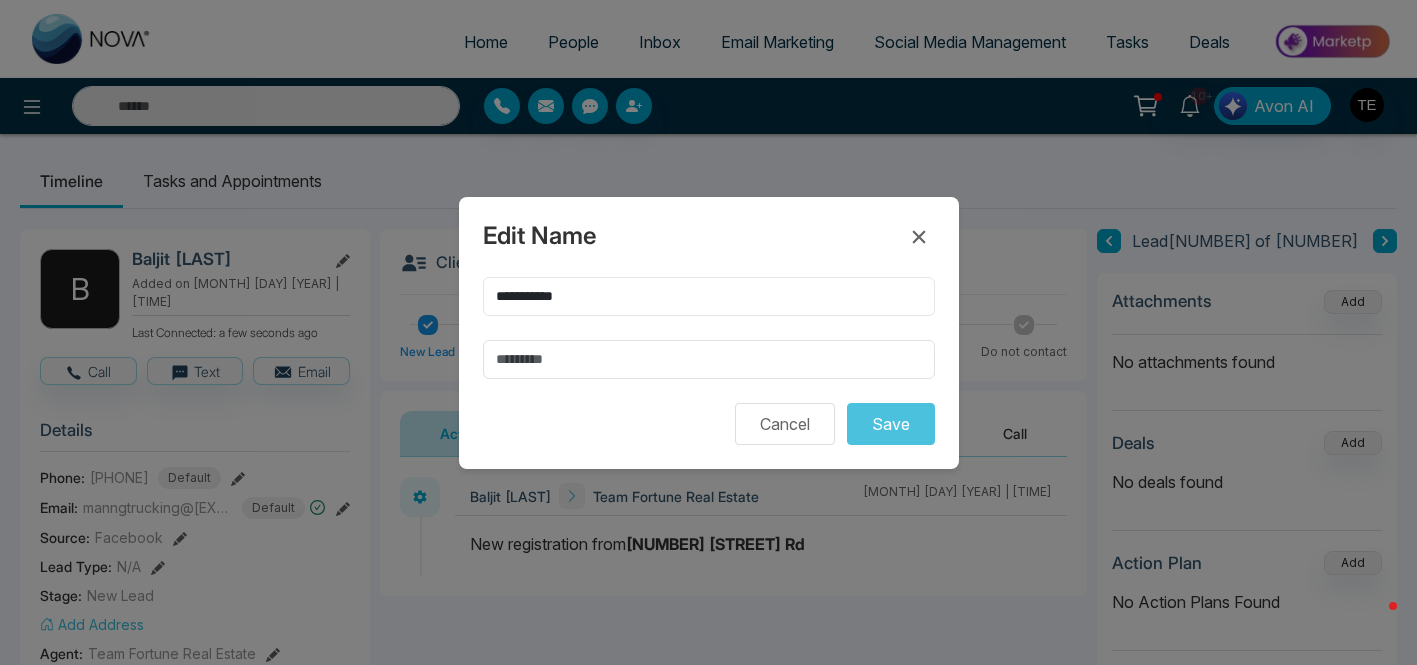 click on "**********" at bounding box center [709, 296] 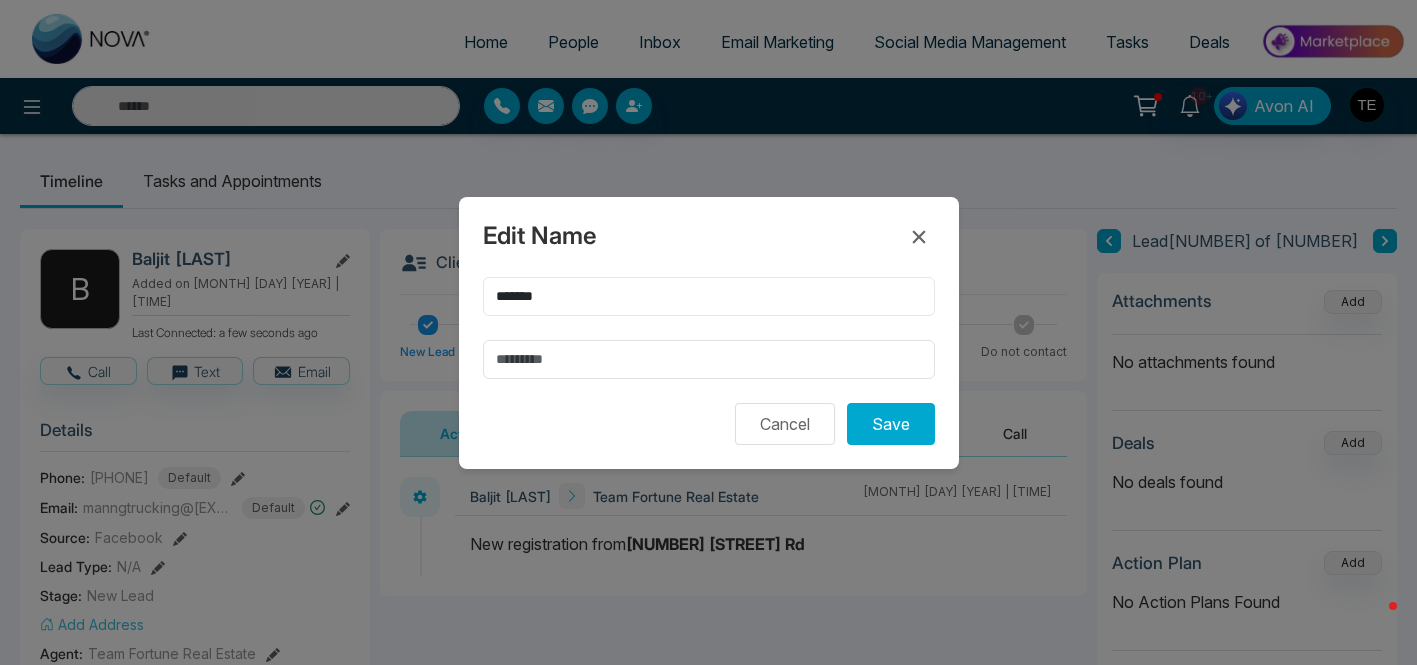 type on "******" 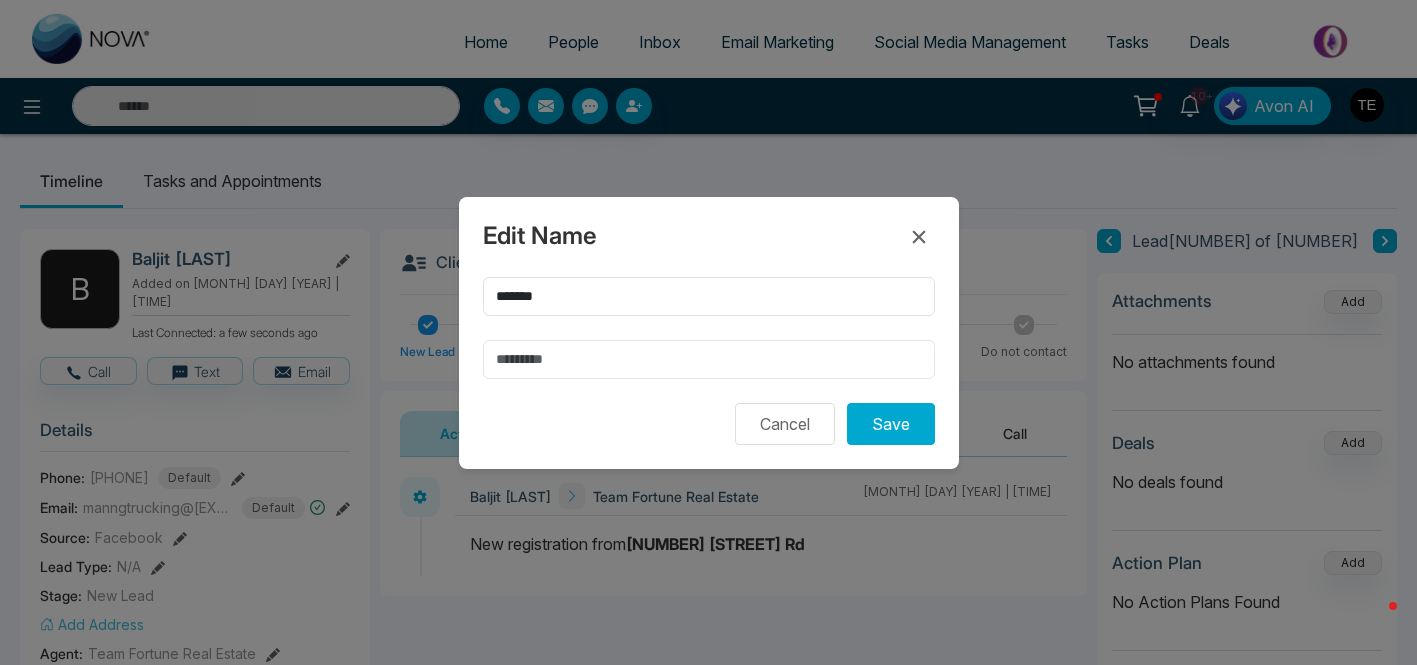 click at bounding box center [709, 359] 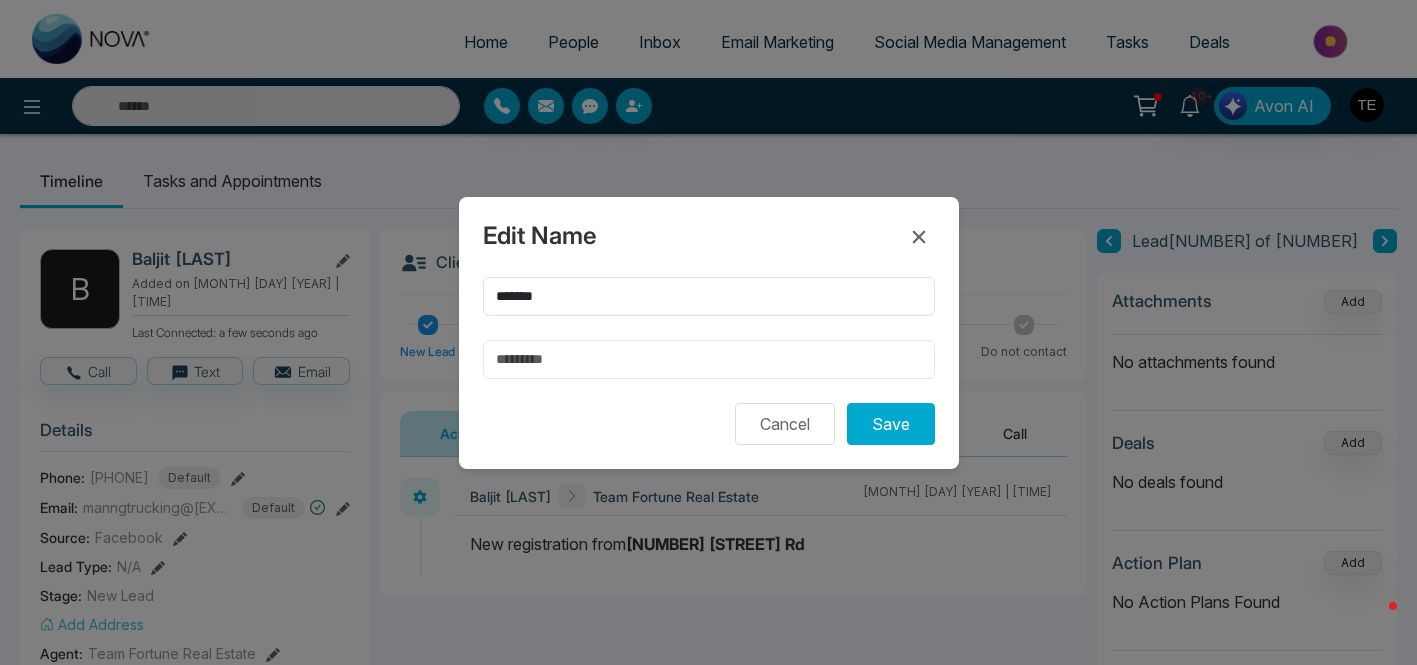 paste on "****" 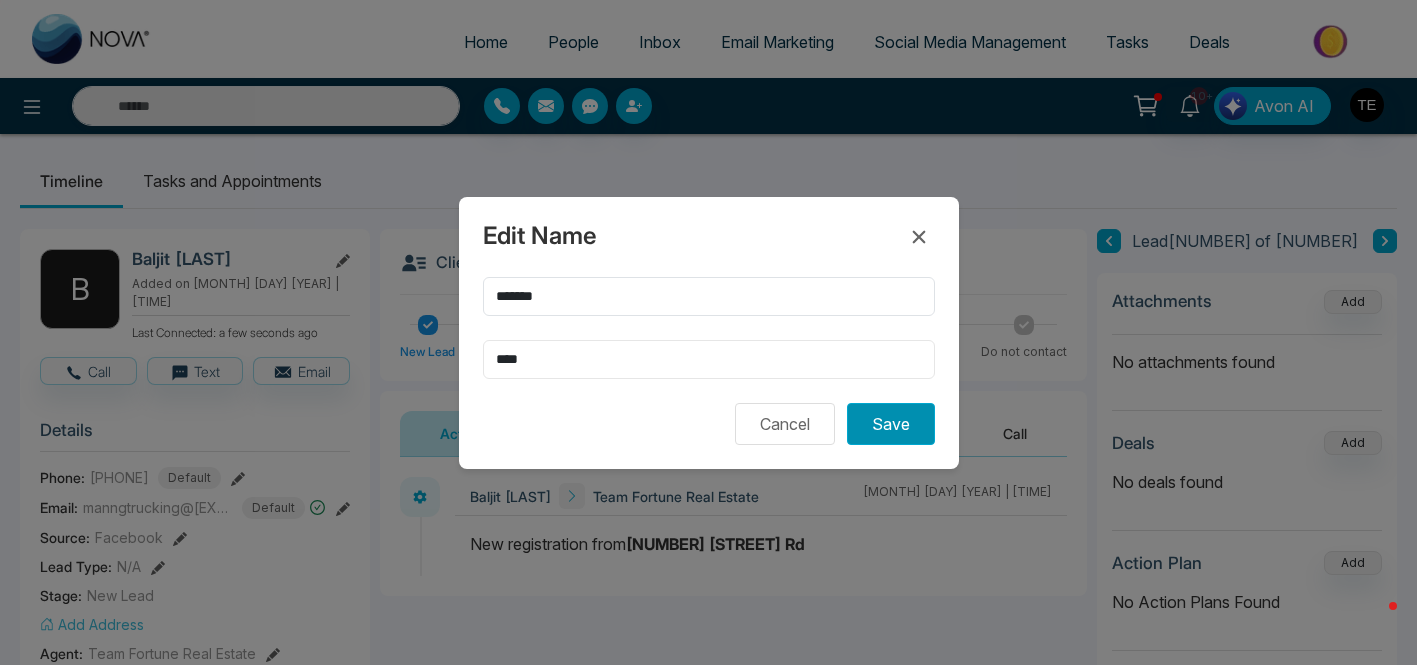 type on "****" 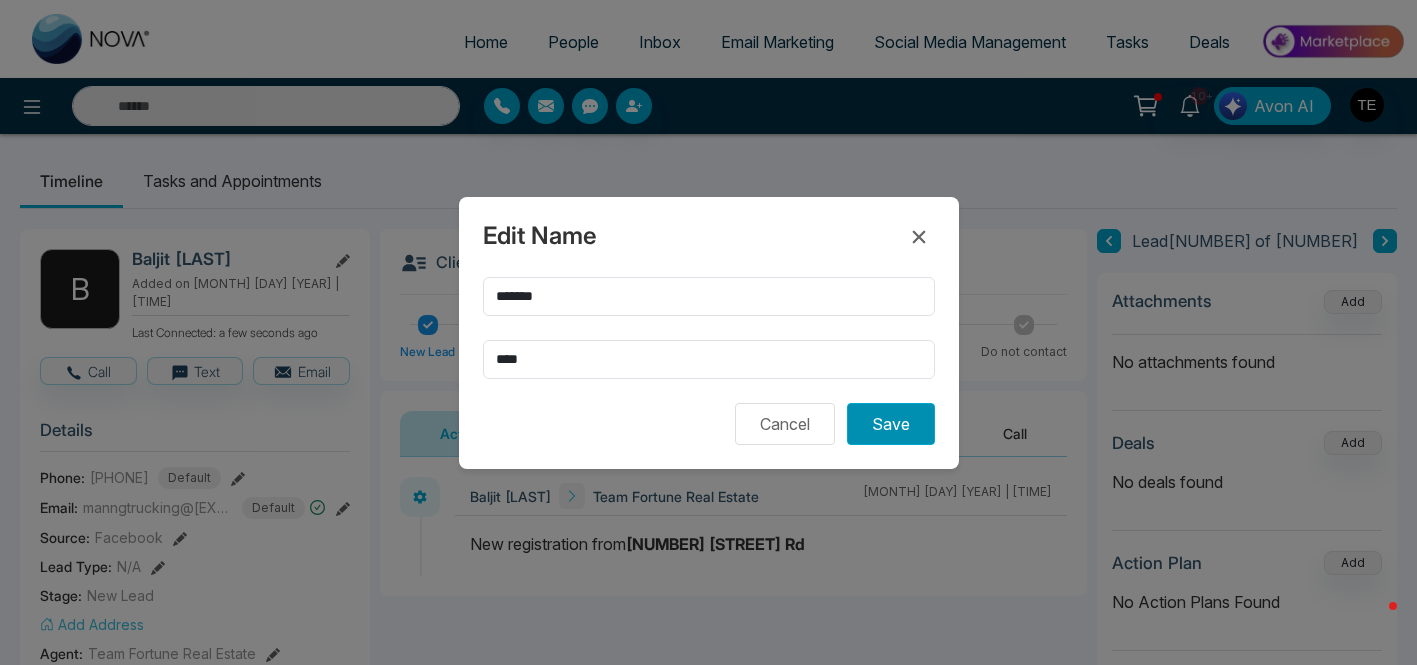 click on "Save" at bounding box center (891, 424) 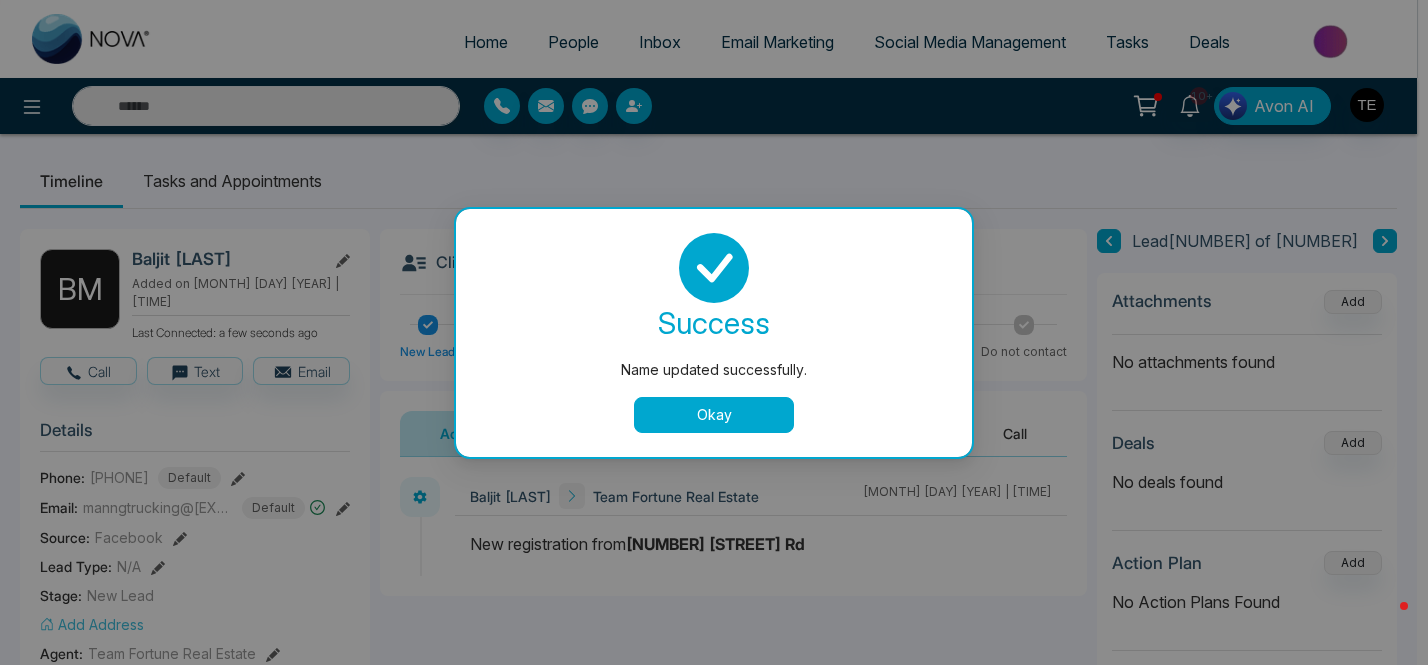 click on "Okay" at bounding box center [714, 415] 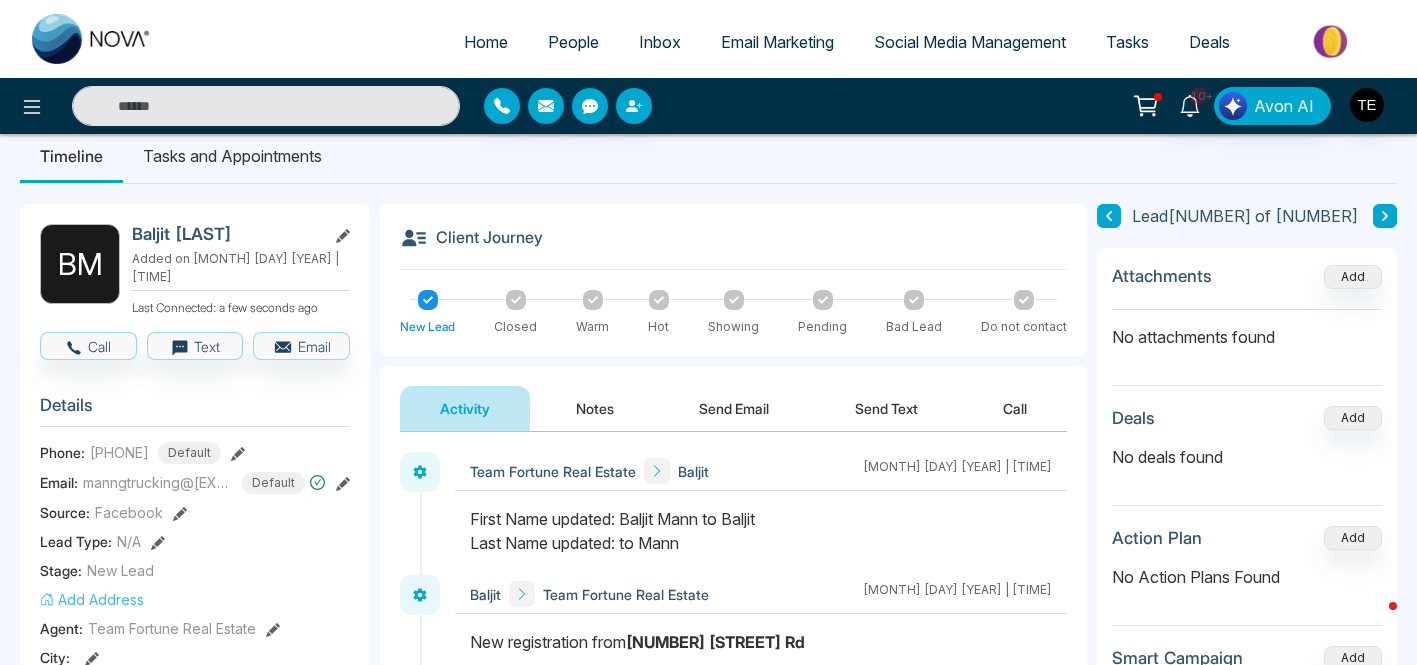 scroll, scrollTop: 0, scrollLeft: 0, axis: both 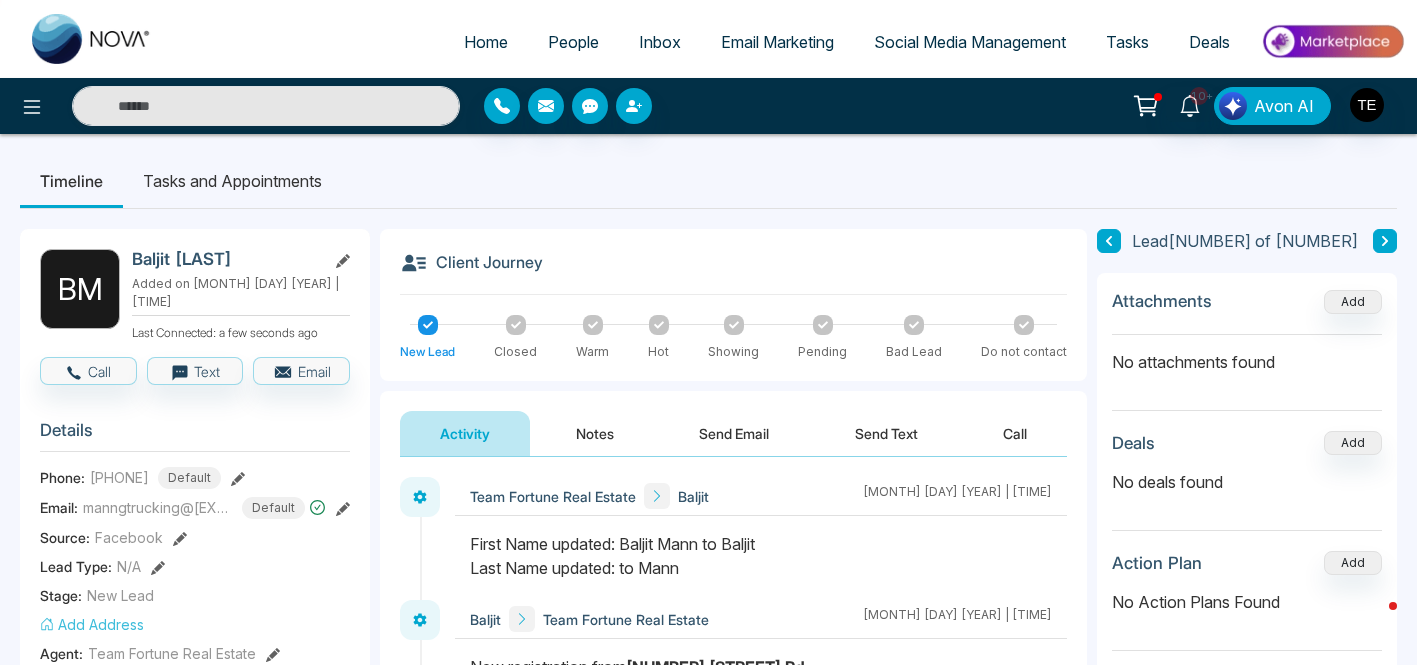 click 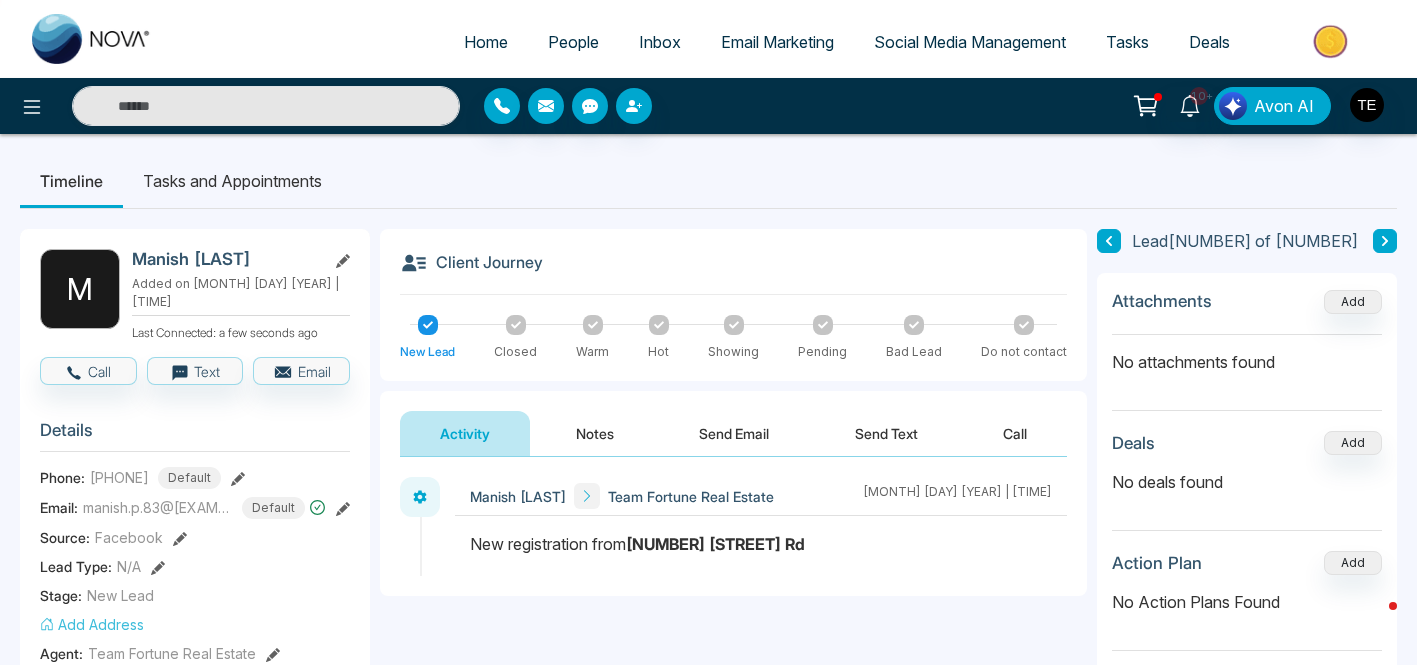 click at bounding box center (1109, 241) 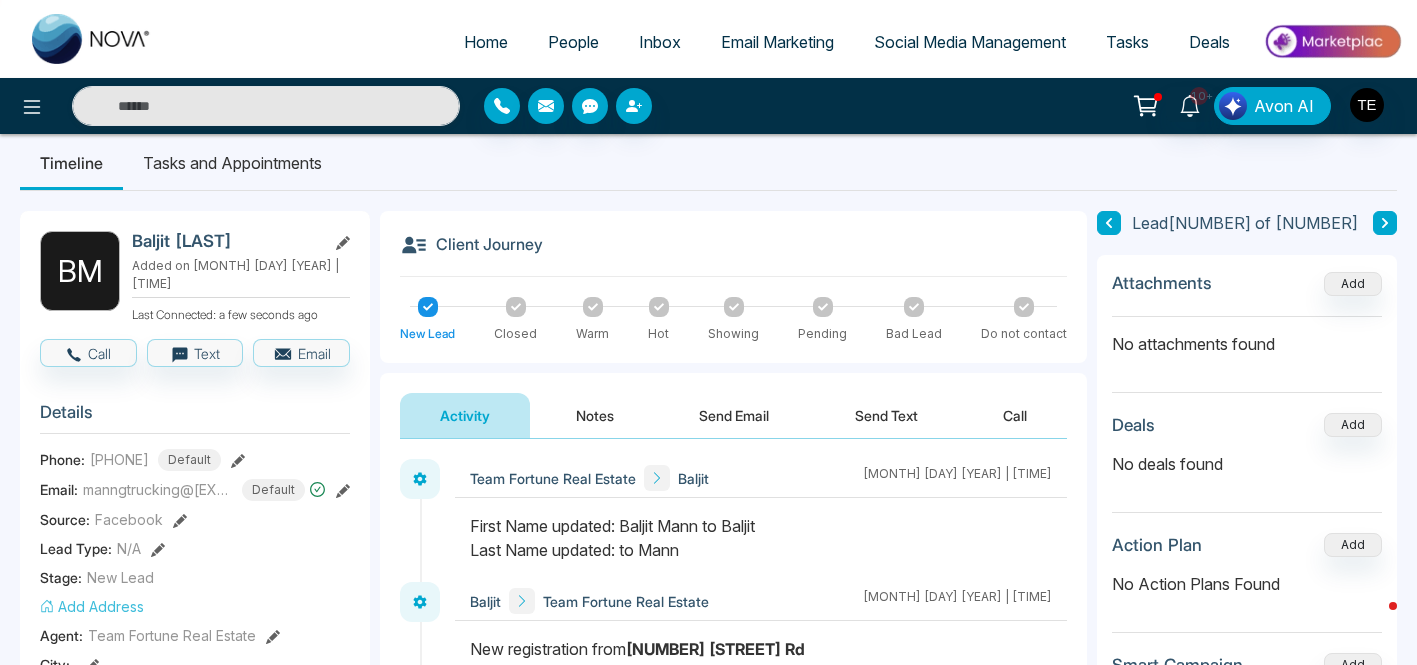 scroll, scrollTop: 0, scrollLeft: 0, axis: both 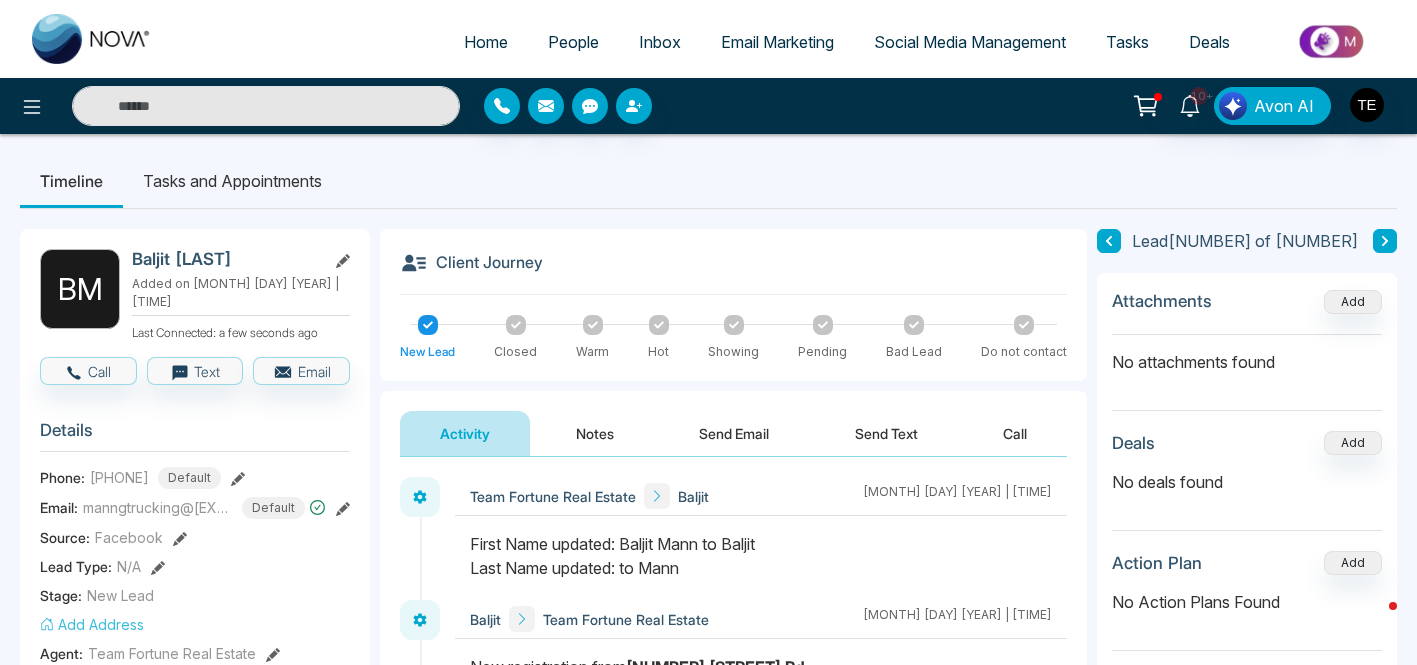click on "Notes" at bounding box center (595, 433) 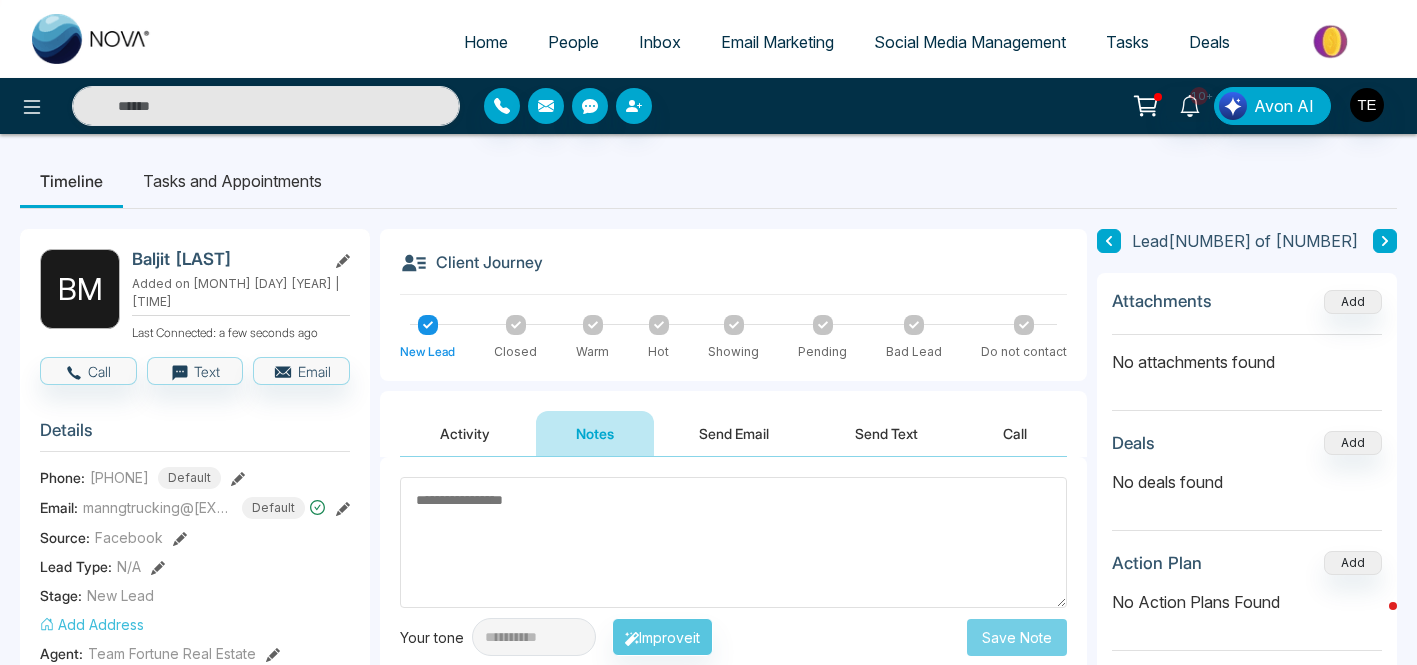 click at bounding box center (733, 542) 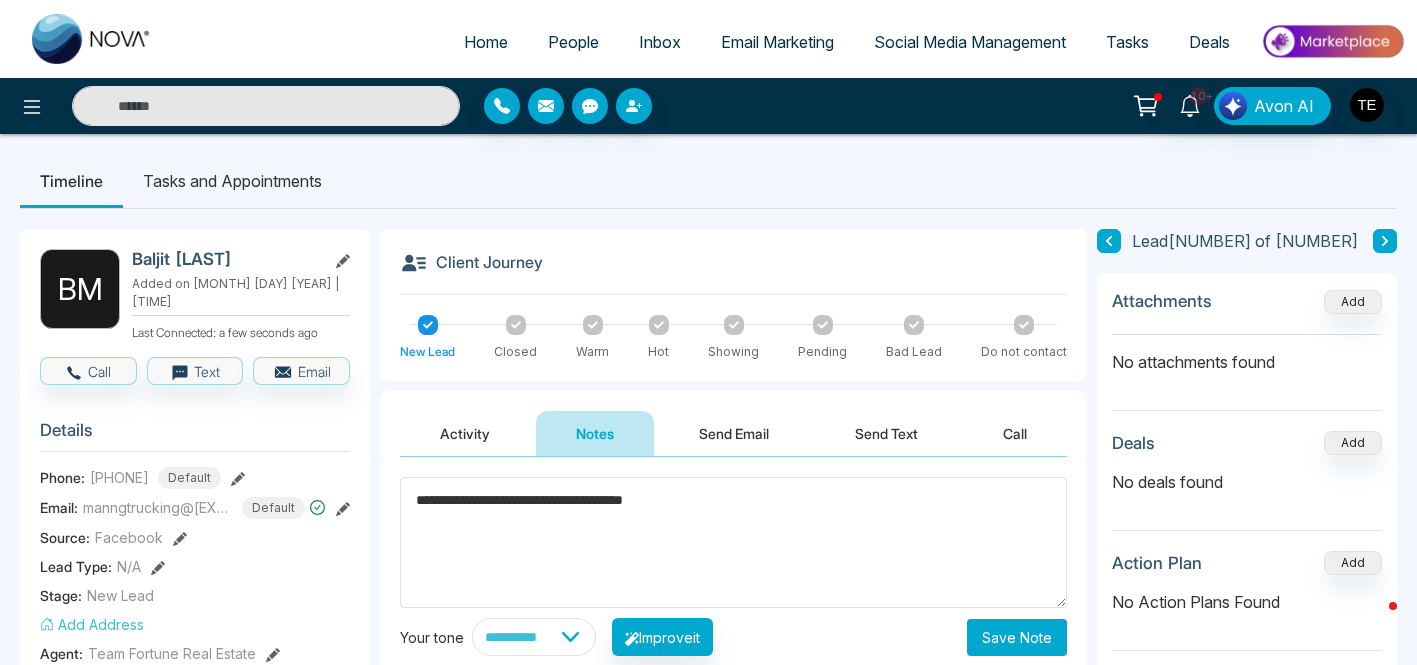 type on "**********" 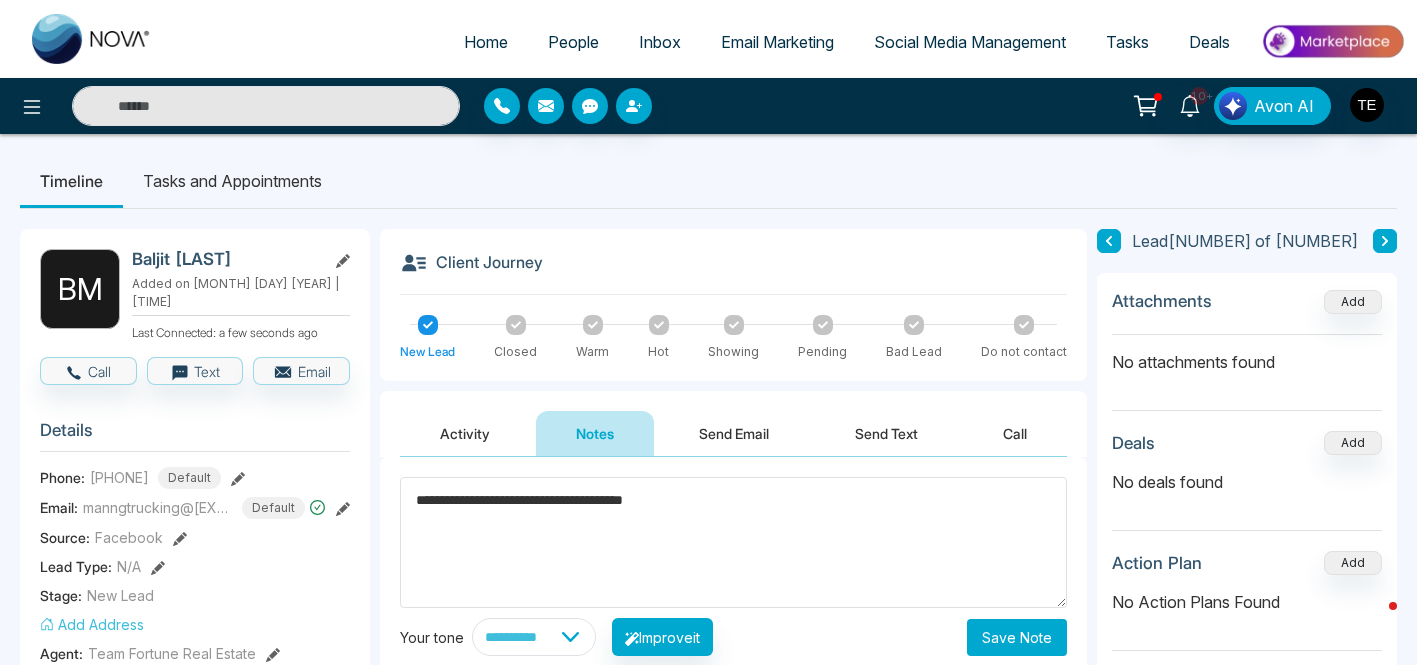 click on "Save Note" at bounding box center [1017, 637] 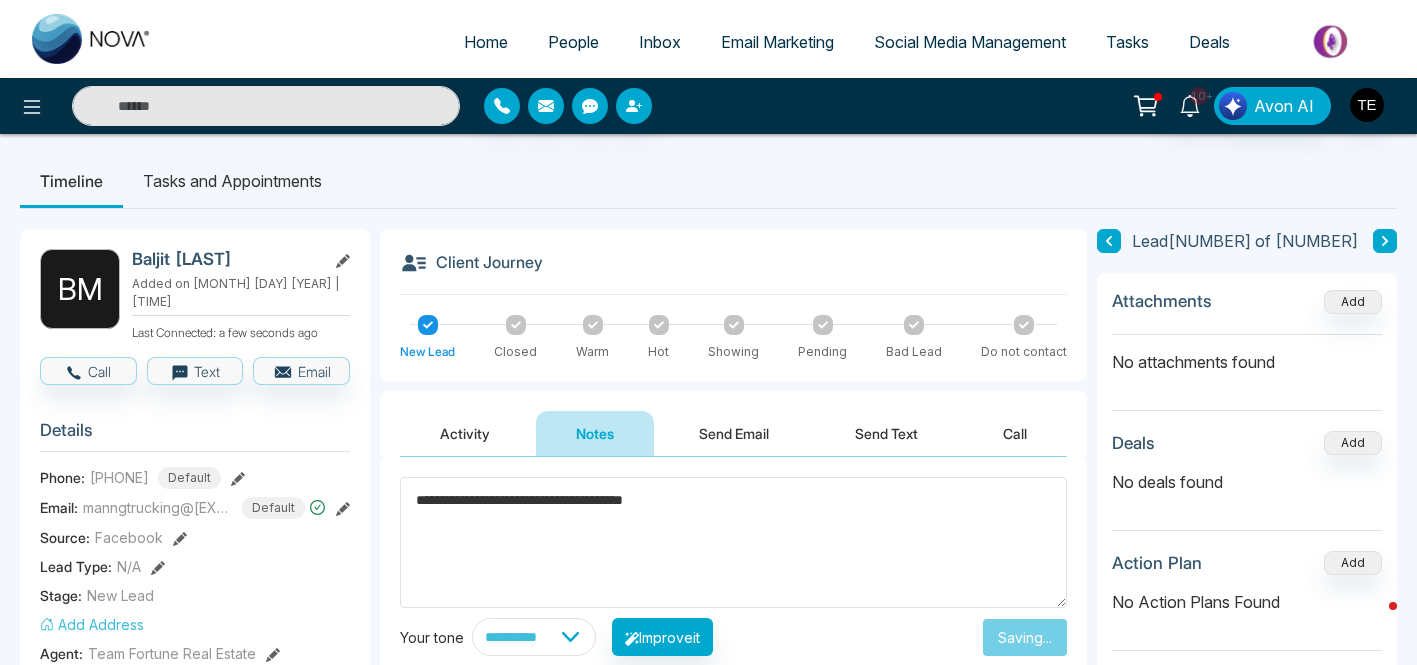 type 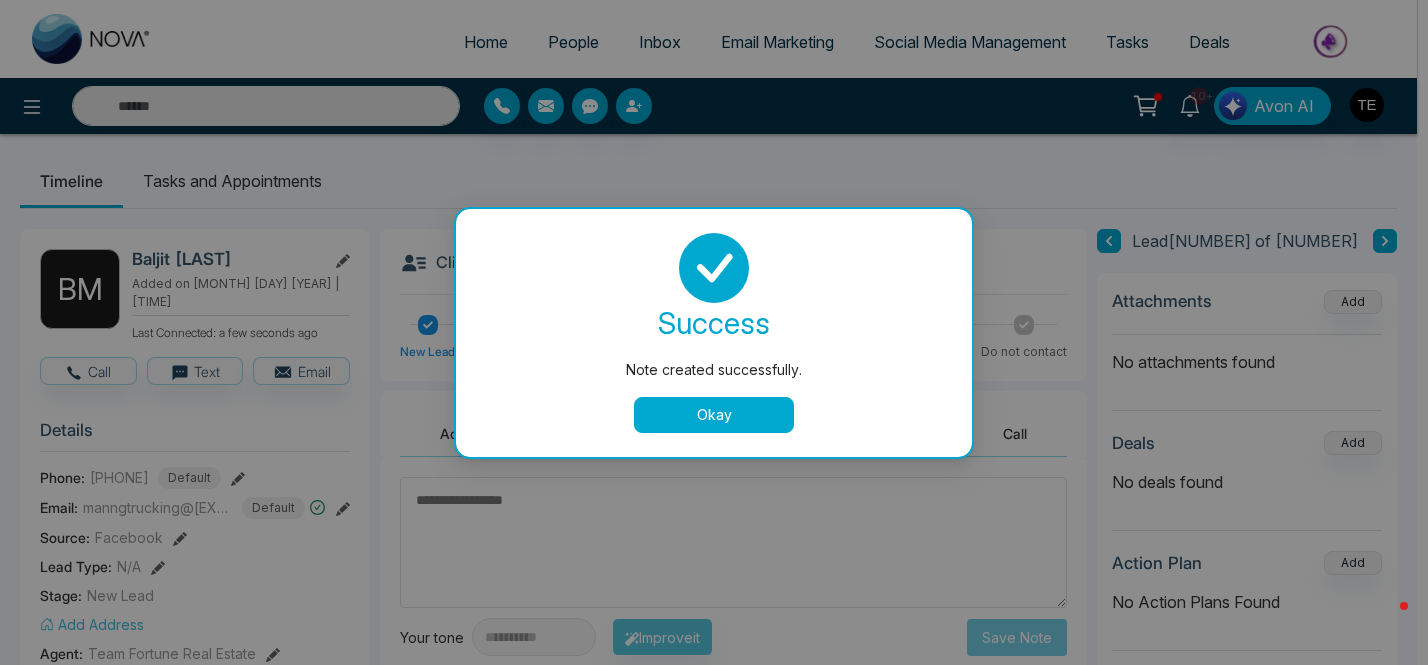 click on "Okay" at bounding box center (714, 415) 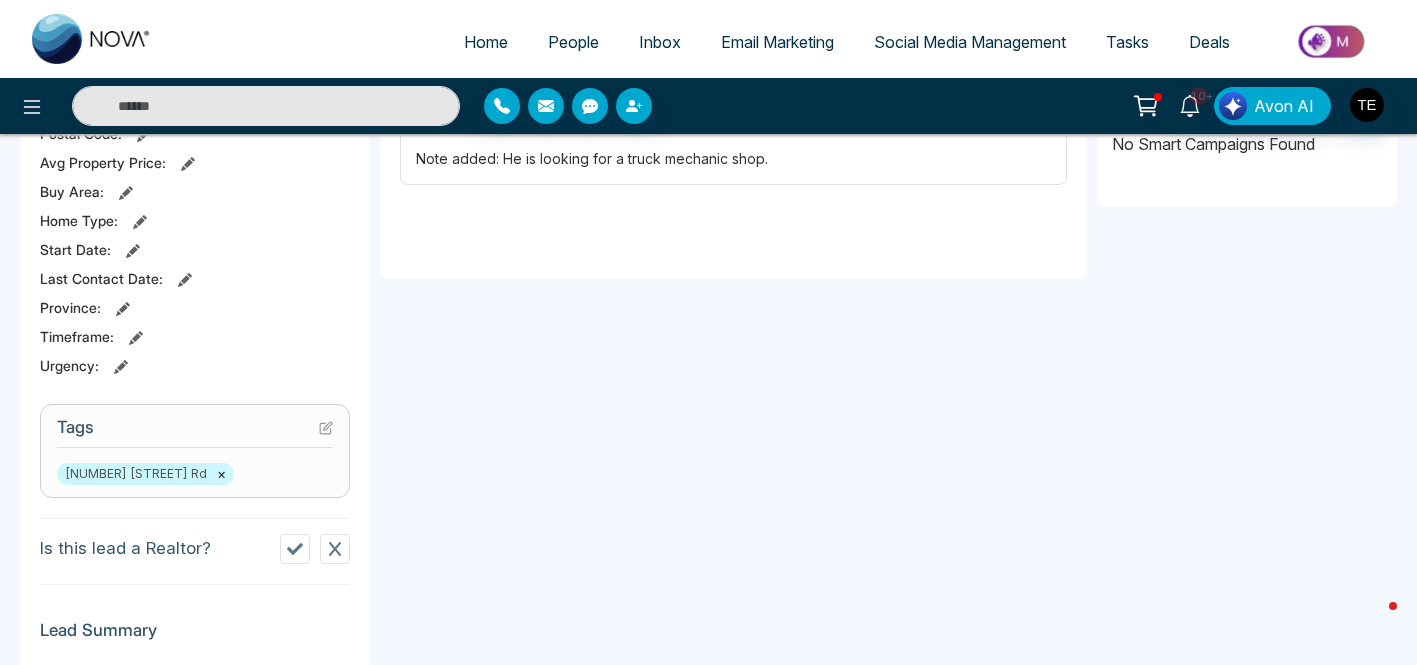 scroll, scrollTop: 582, scrollLeft: 0, axis: vertical 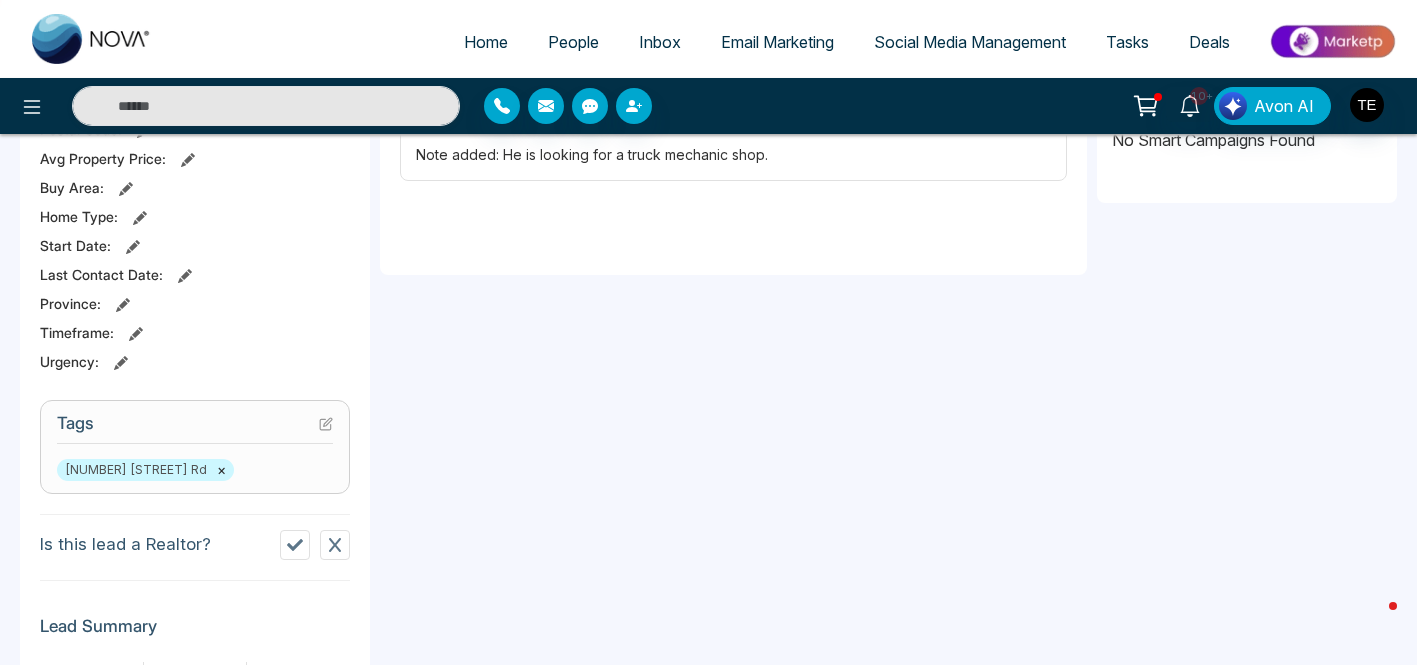 click 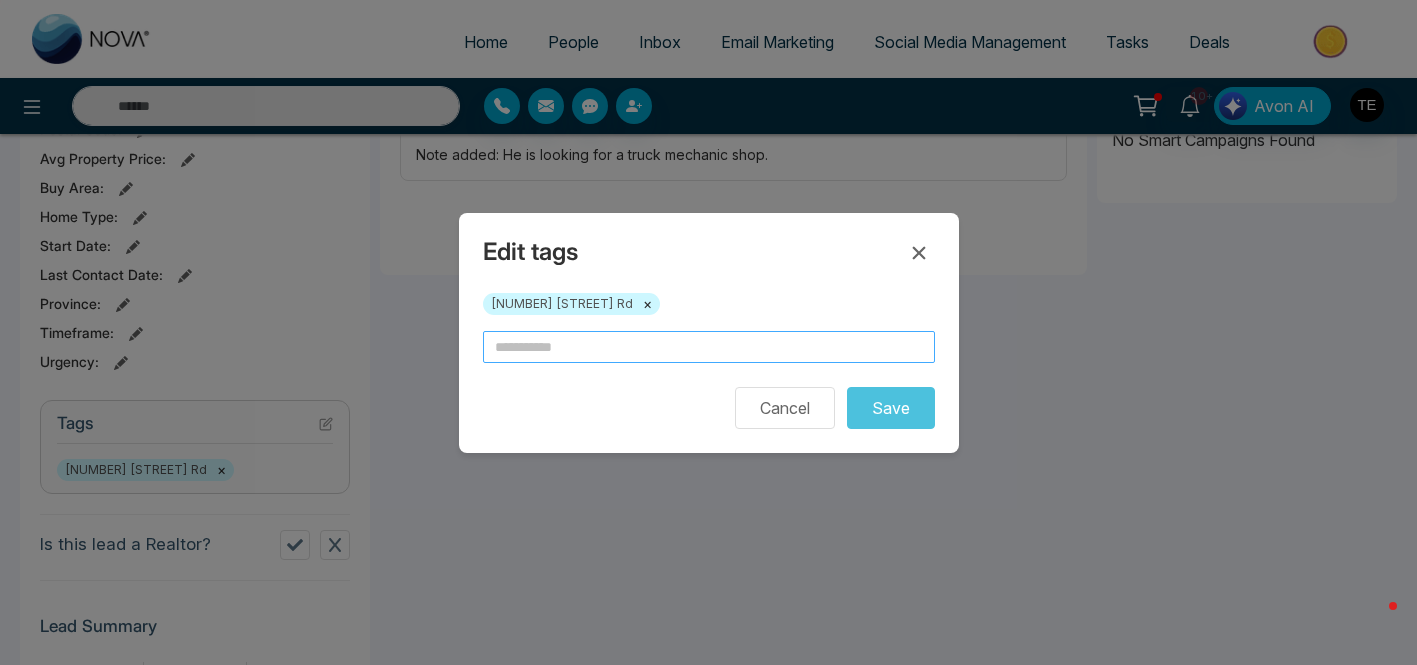 click at bounding box center [709, 347] 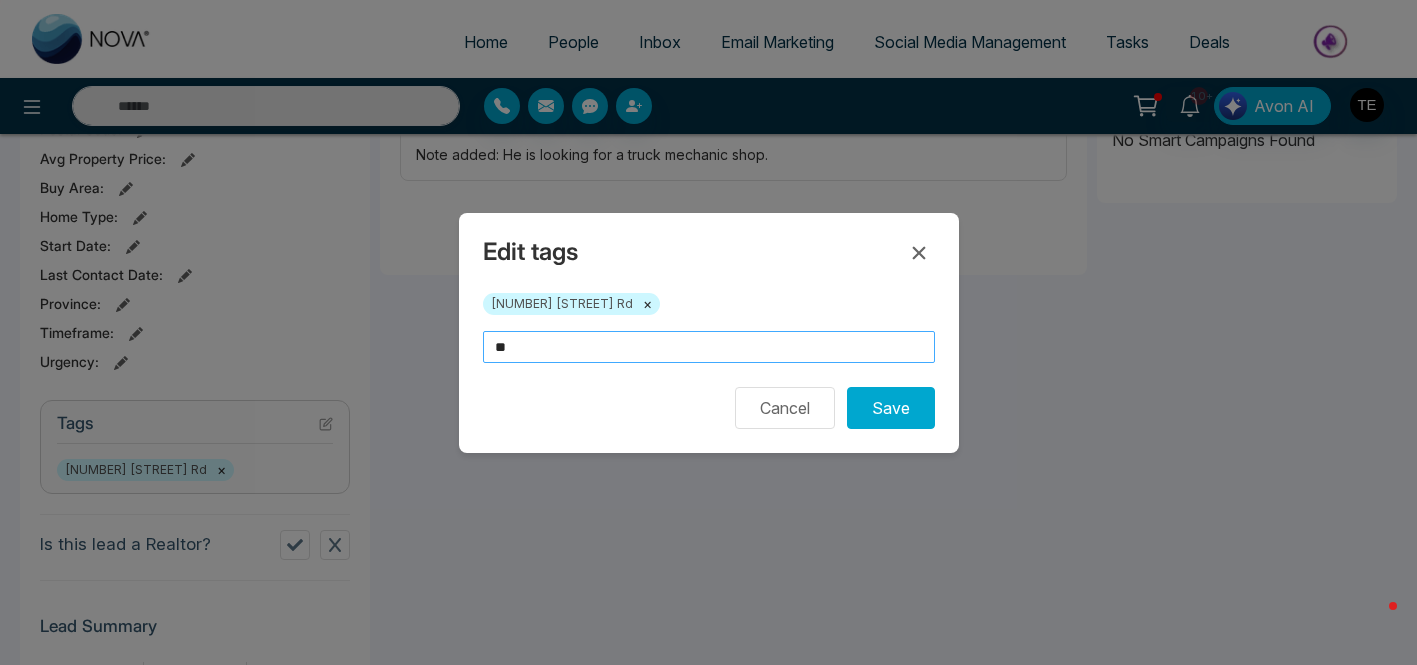 type on "*" 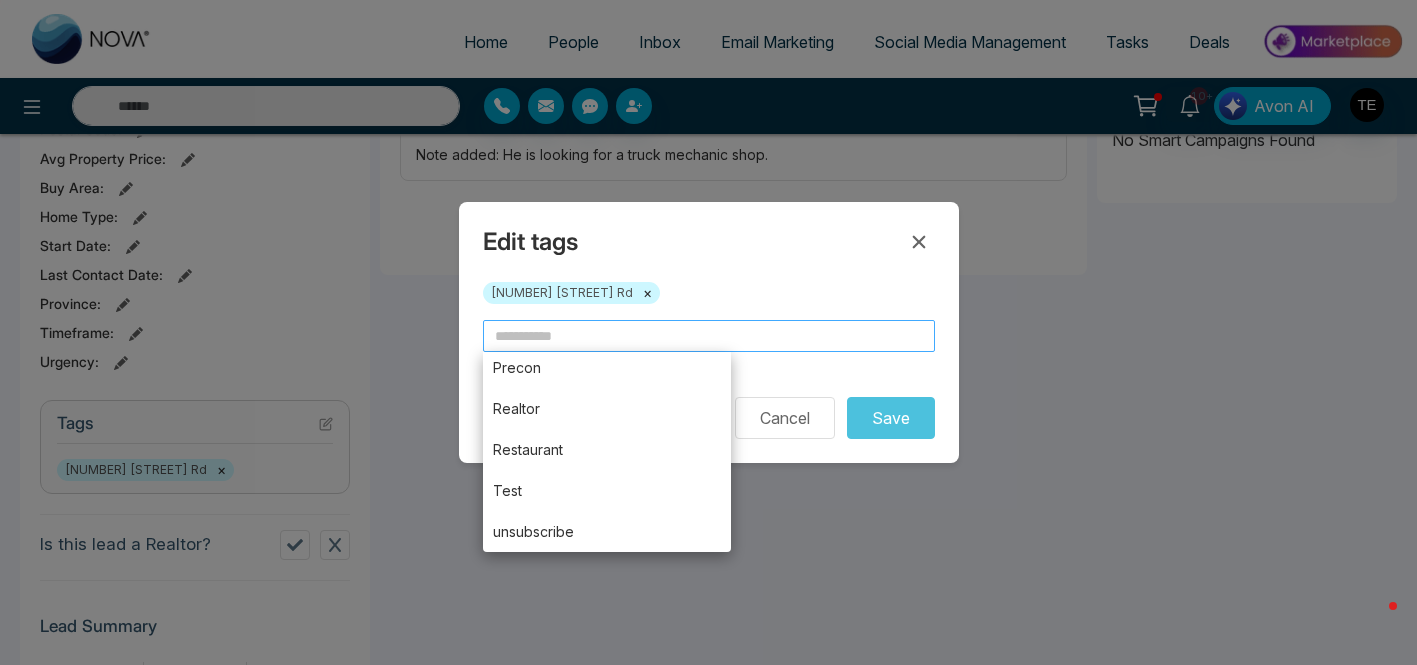 scroll, scrollTop: 0, scrollLeft: 0, axis: both 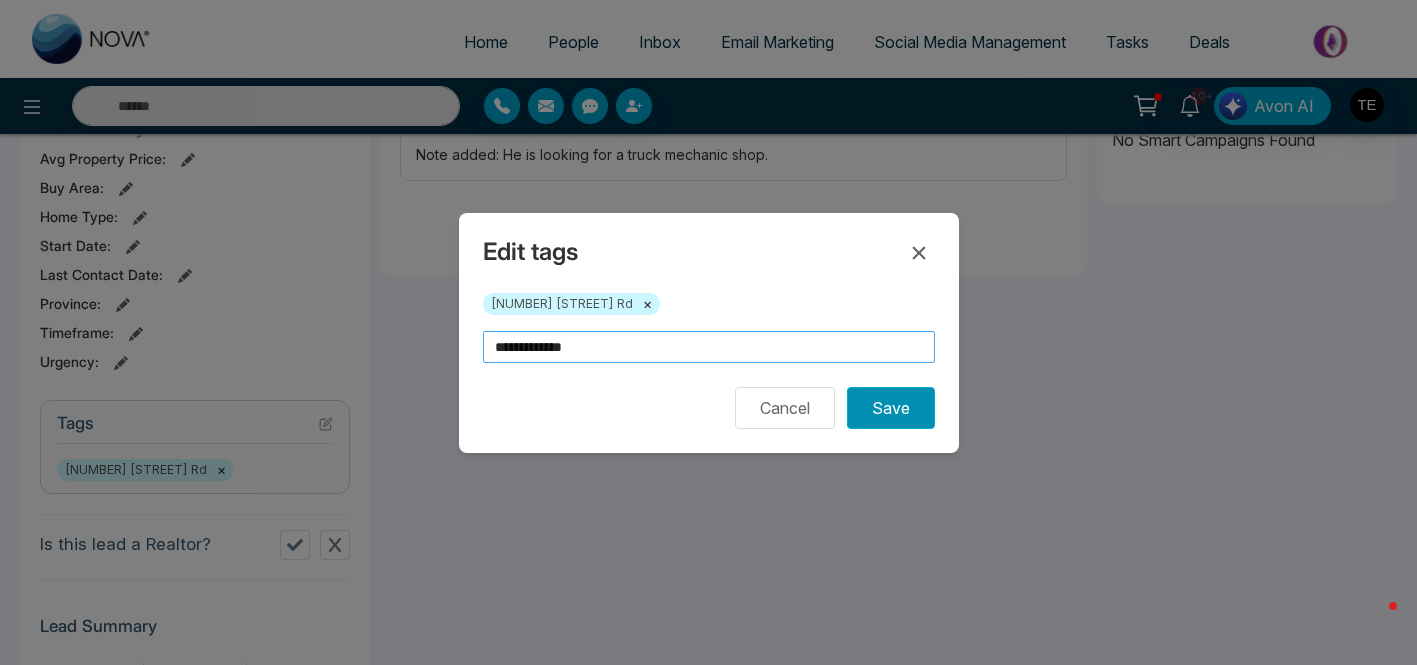 type on "**********" 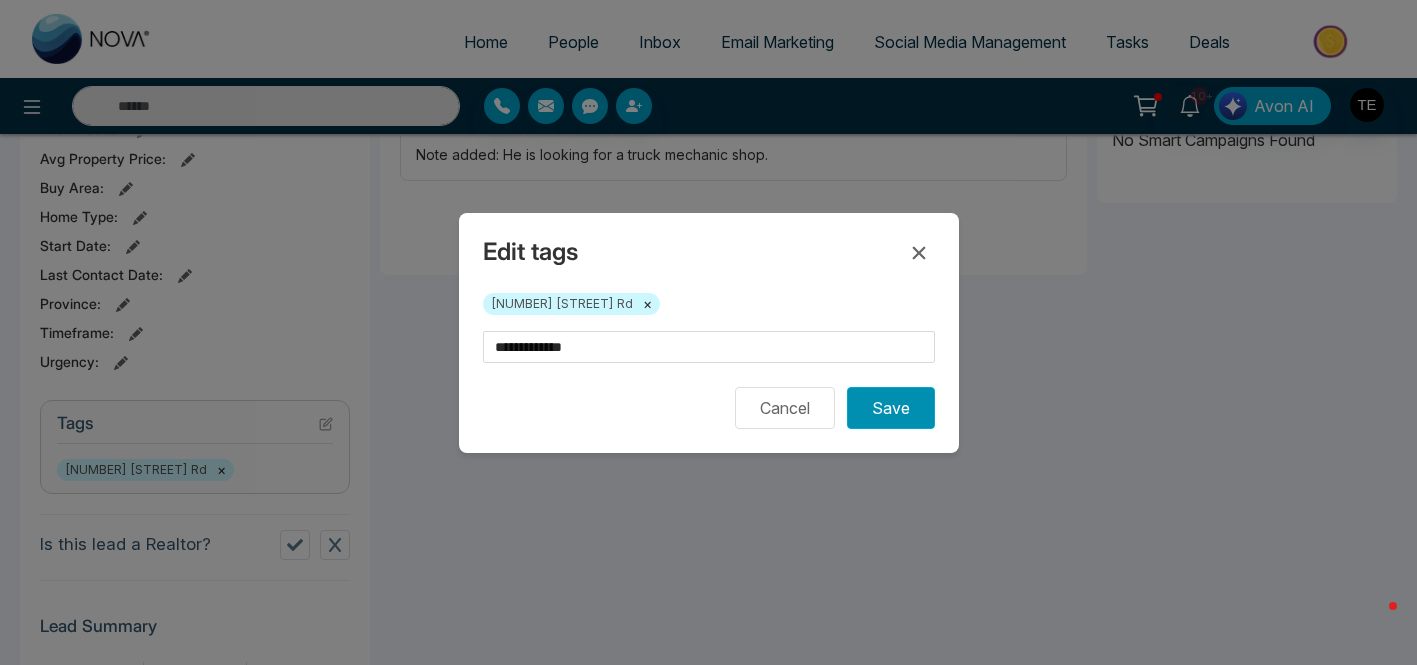click on "Save" at bounding box center [891, 408] 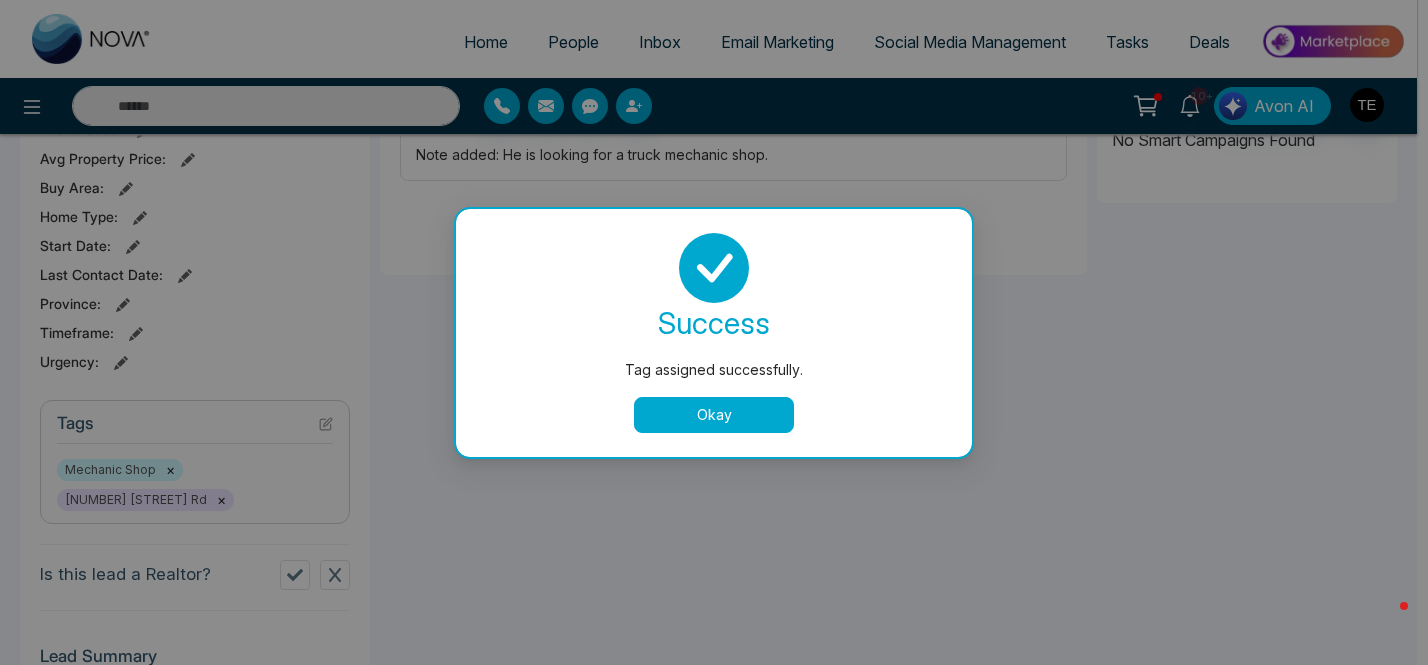 click on "Okay" at bounding box center [714, 415] 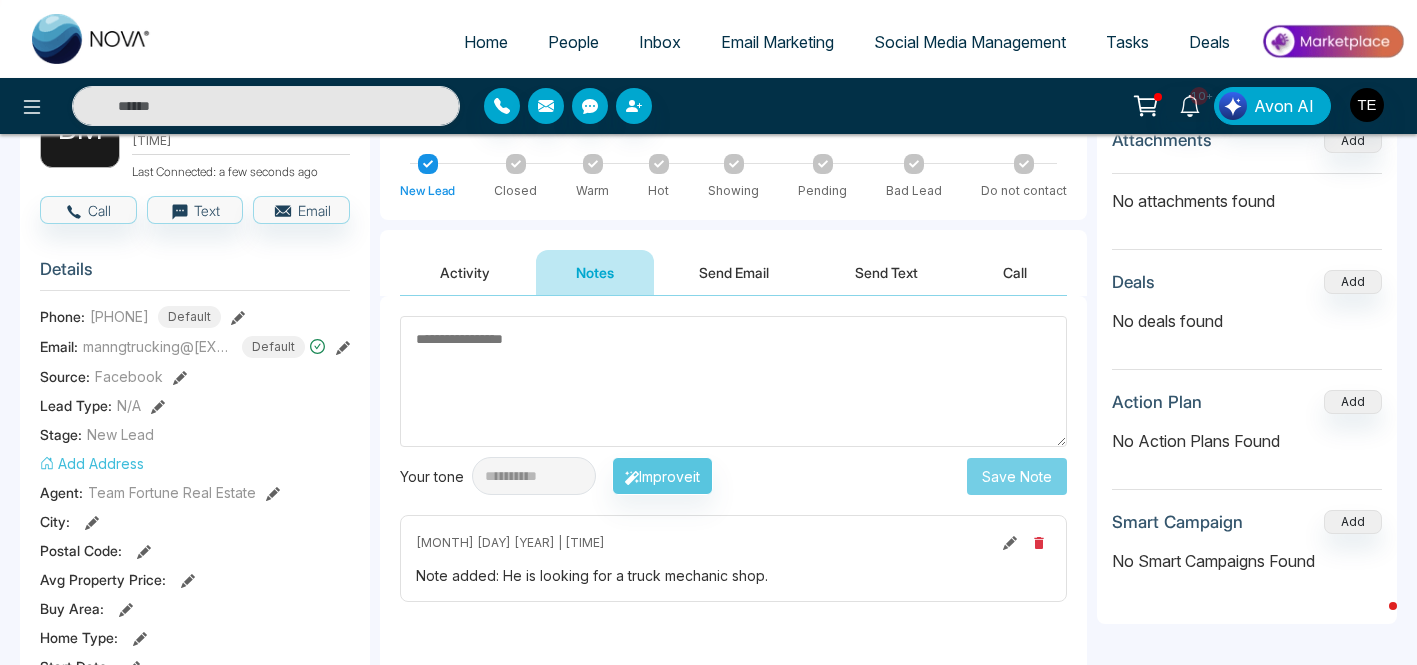 scroll, scrollTop: 0, scrollLeft: 0, axis: both 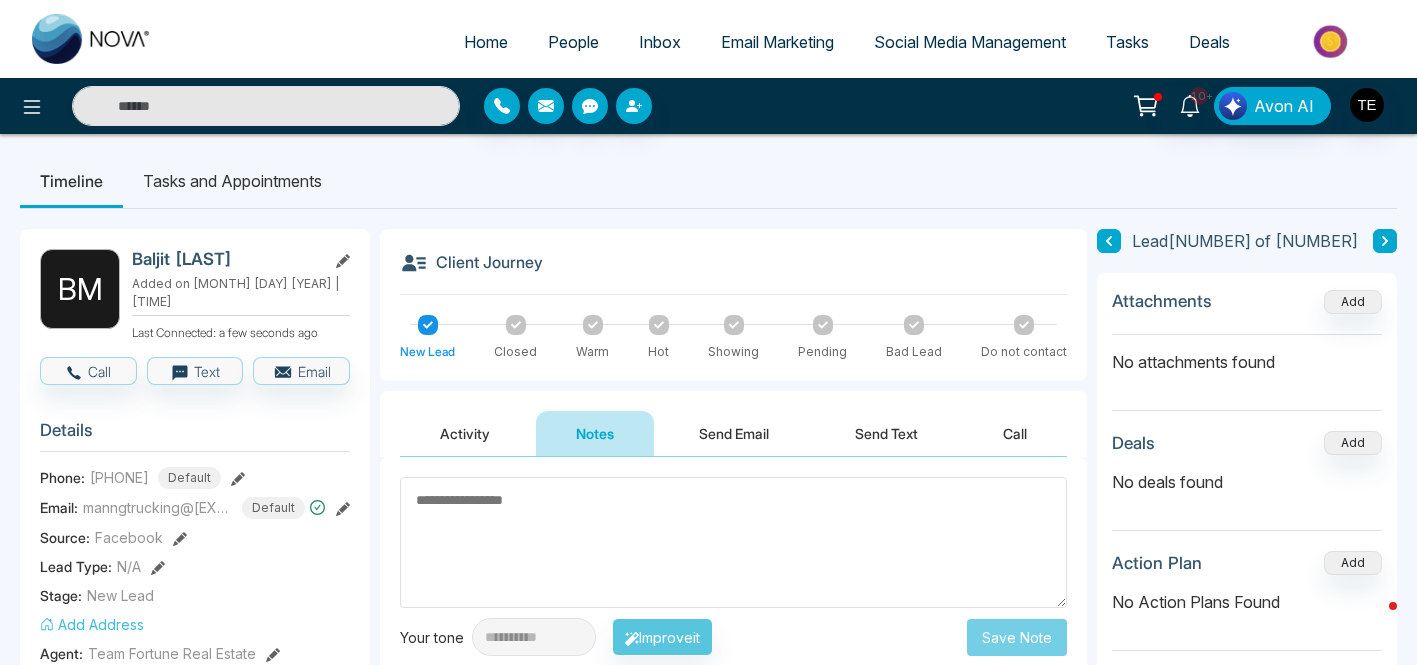 click 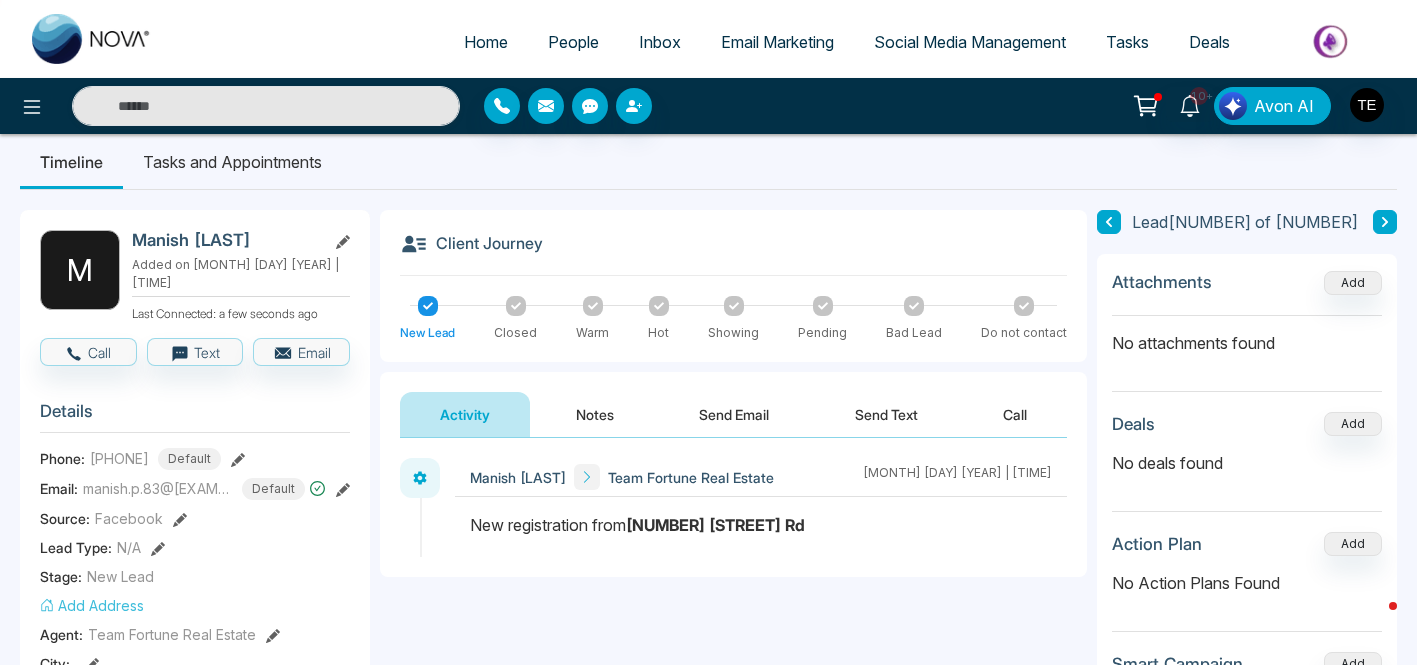 scroll, scrollTop: 24, scrollLeft: 0, axis: vertical 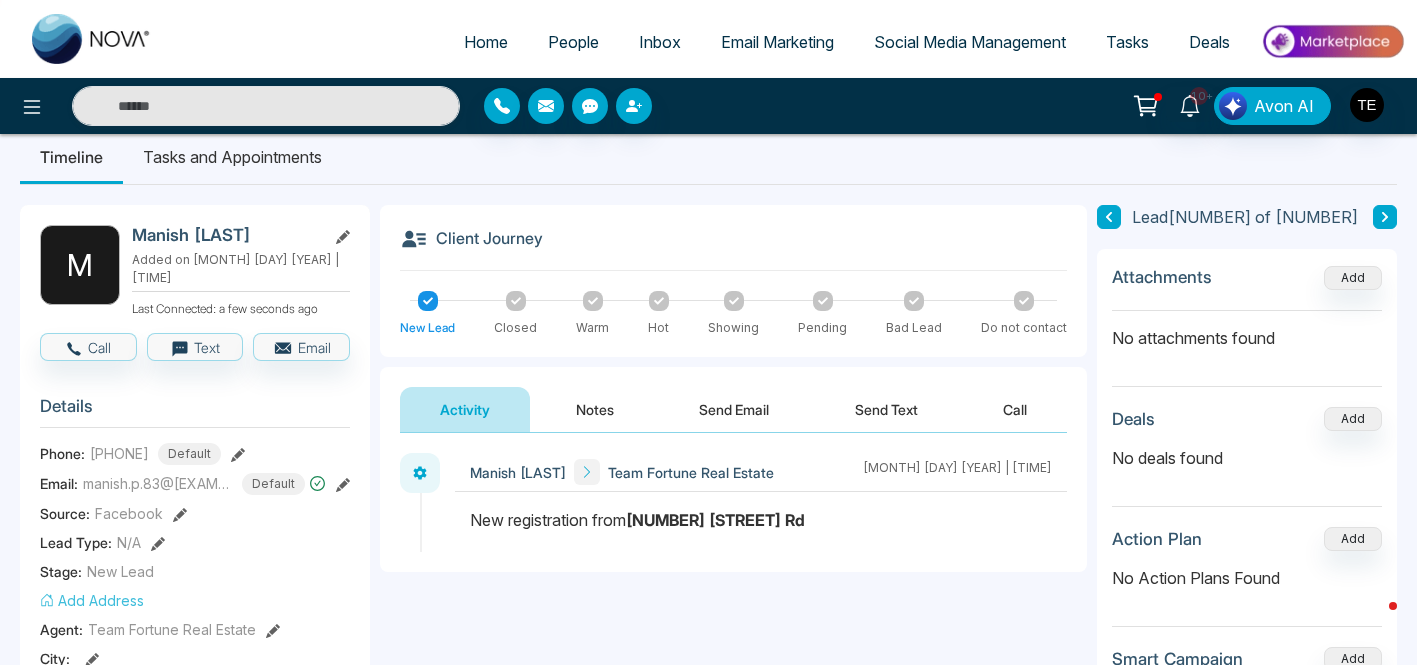 click on "Notes" at bounding box center [595, 409] 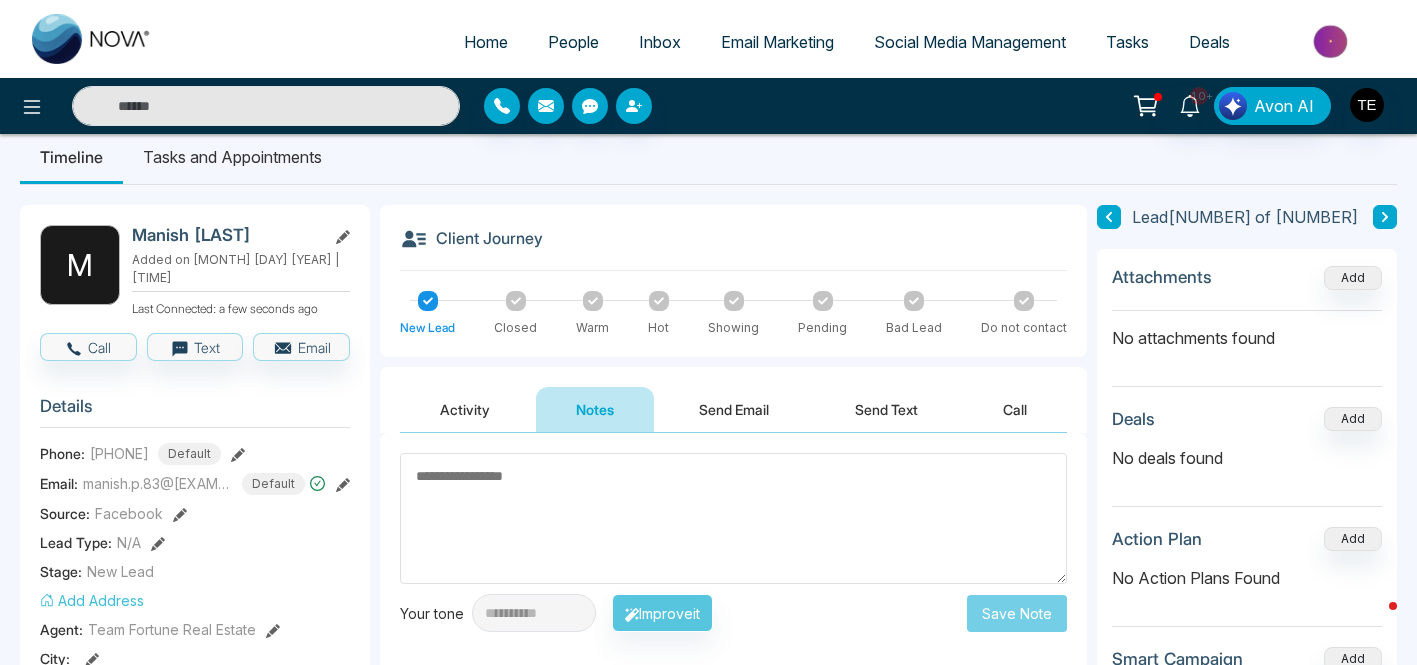 click at bounding box center (733, 518) 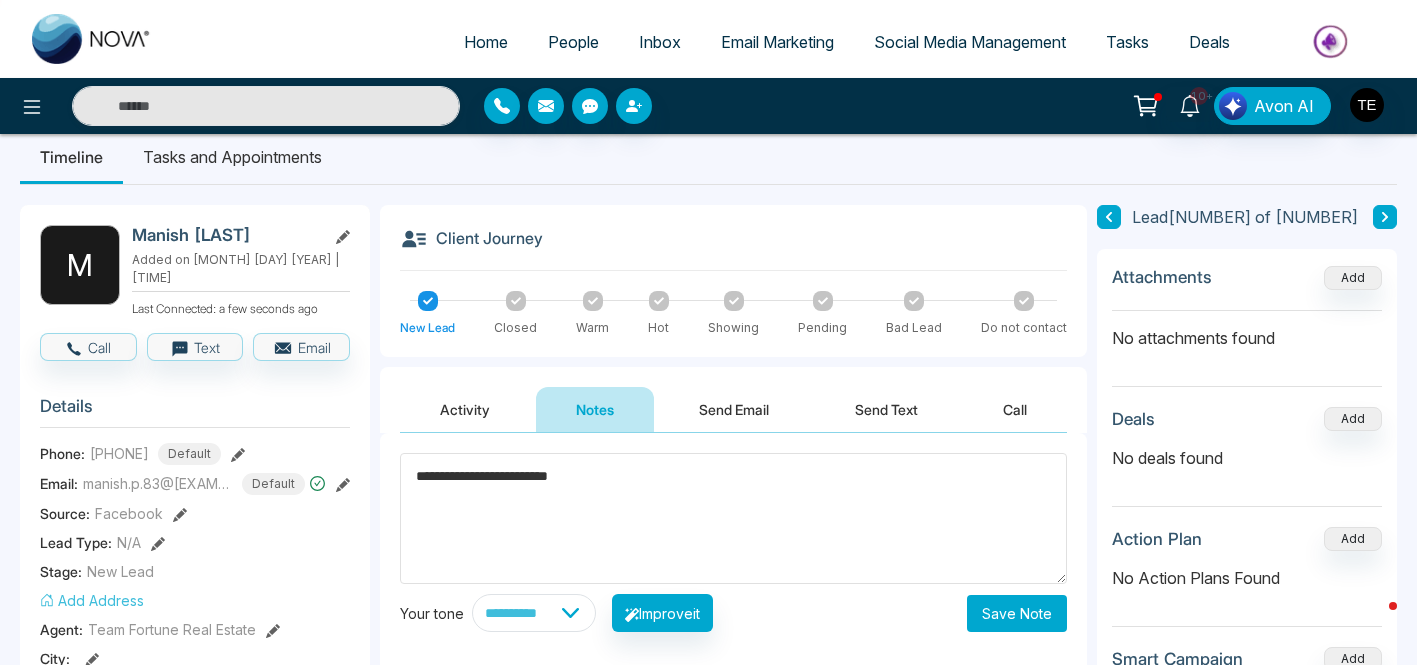 type on "**********" 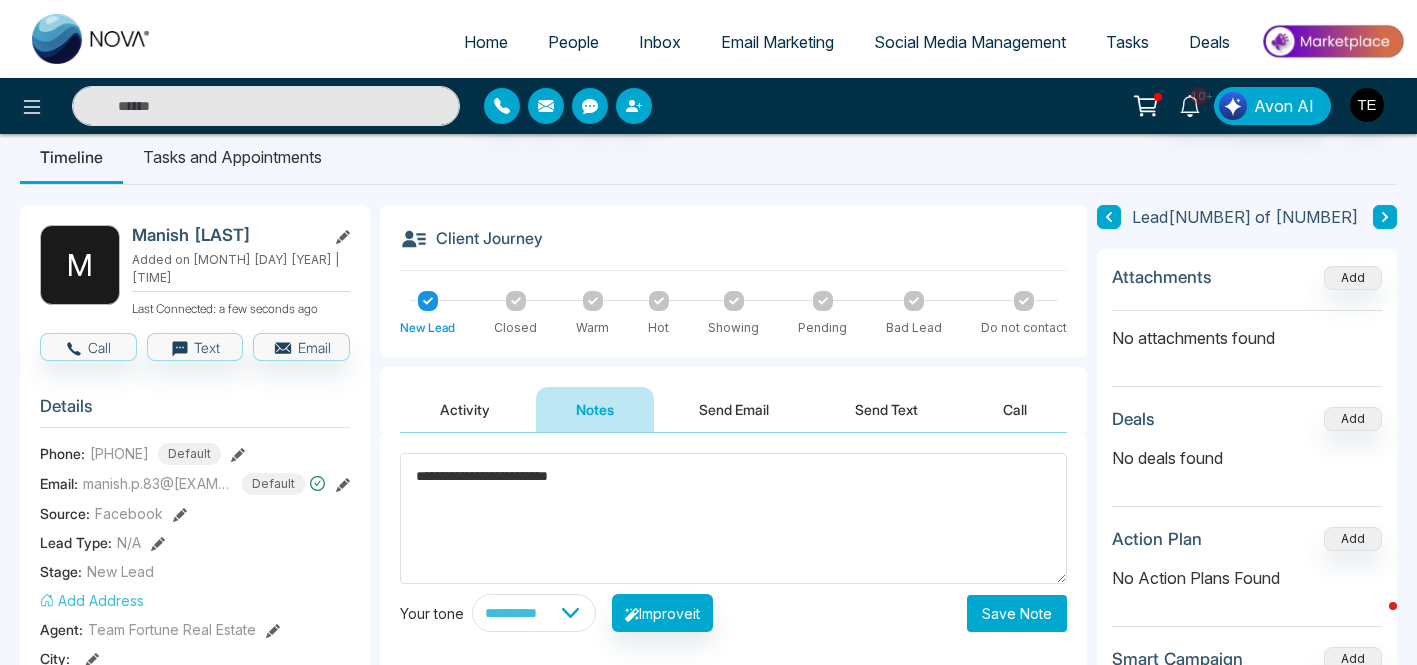 click on "Save Note" at bounding box center [1017, 613] 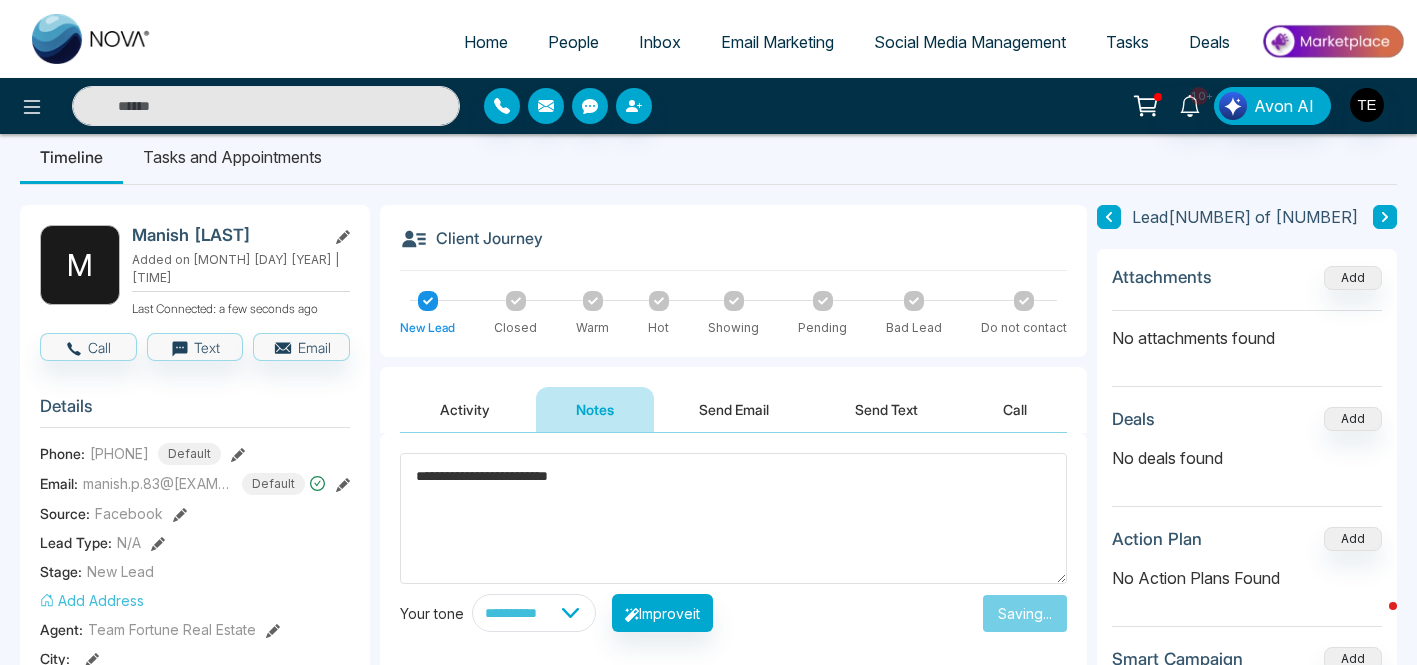 type 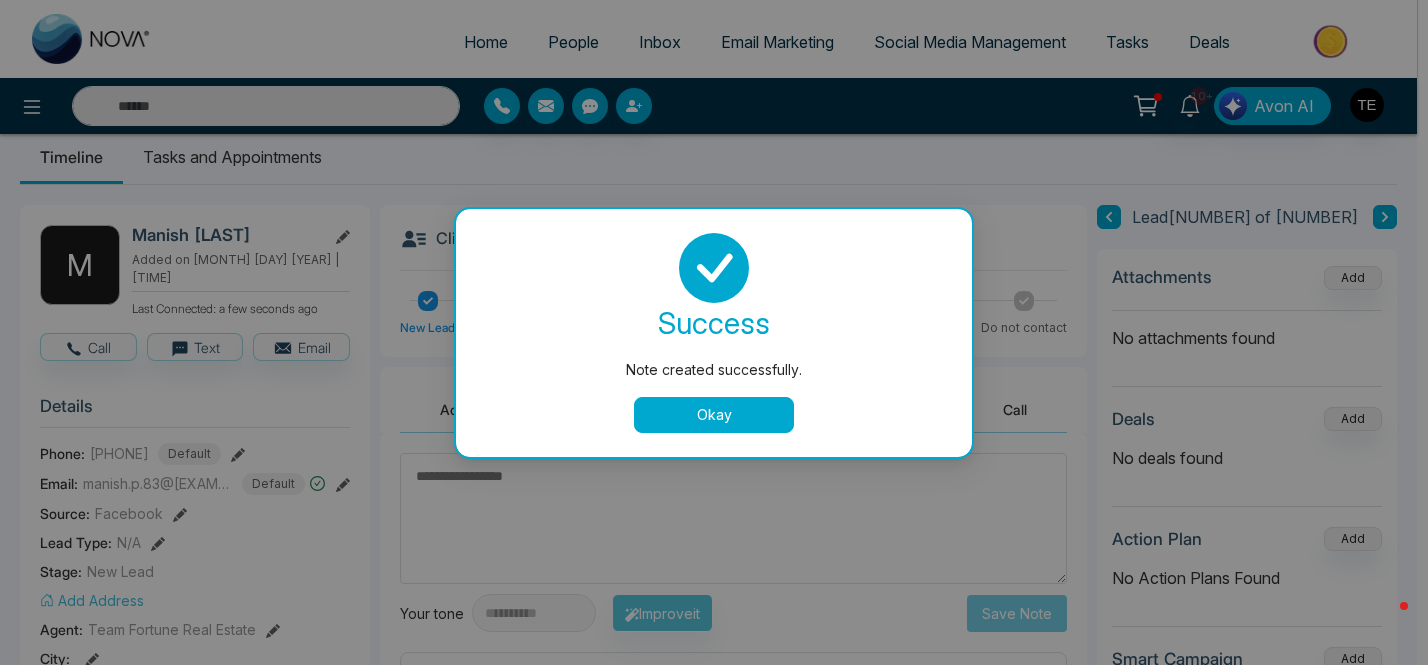 click on "Okay" at bounding box center [714, 415] 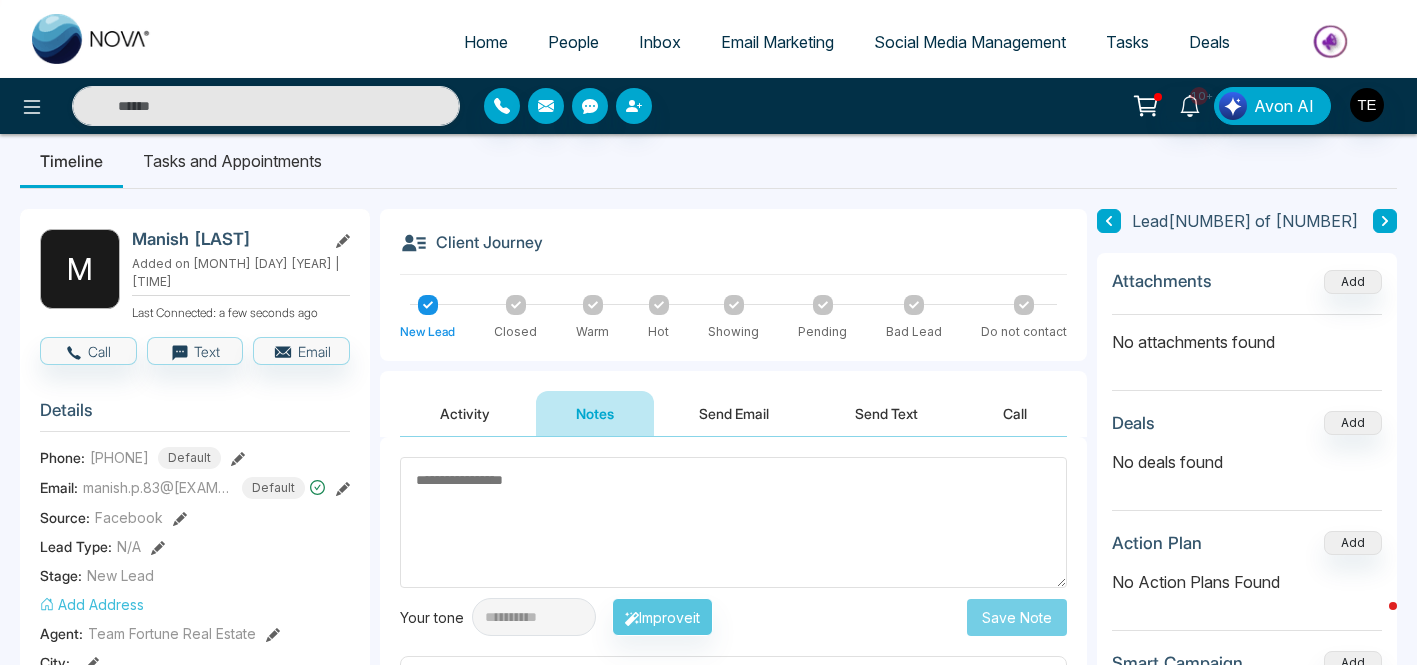 scroll, scrollTop: 0, scrollLeft: 0, axis: both 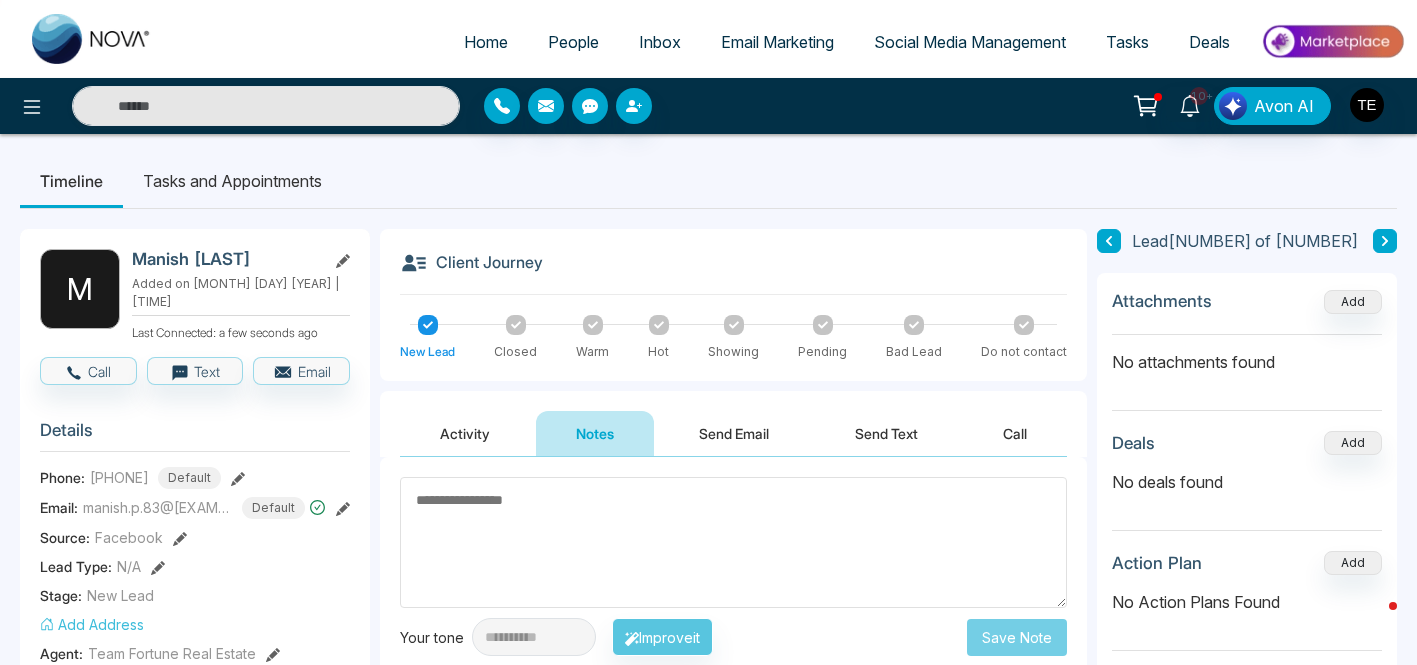 click 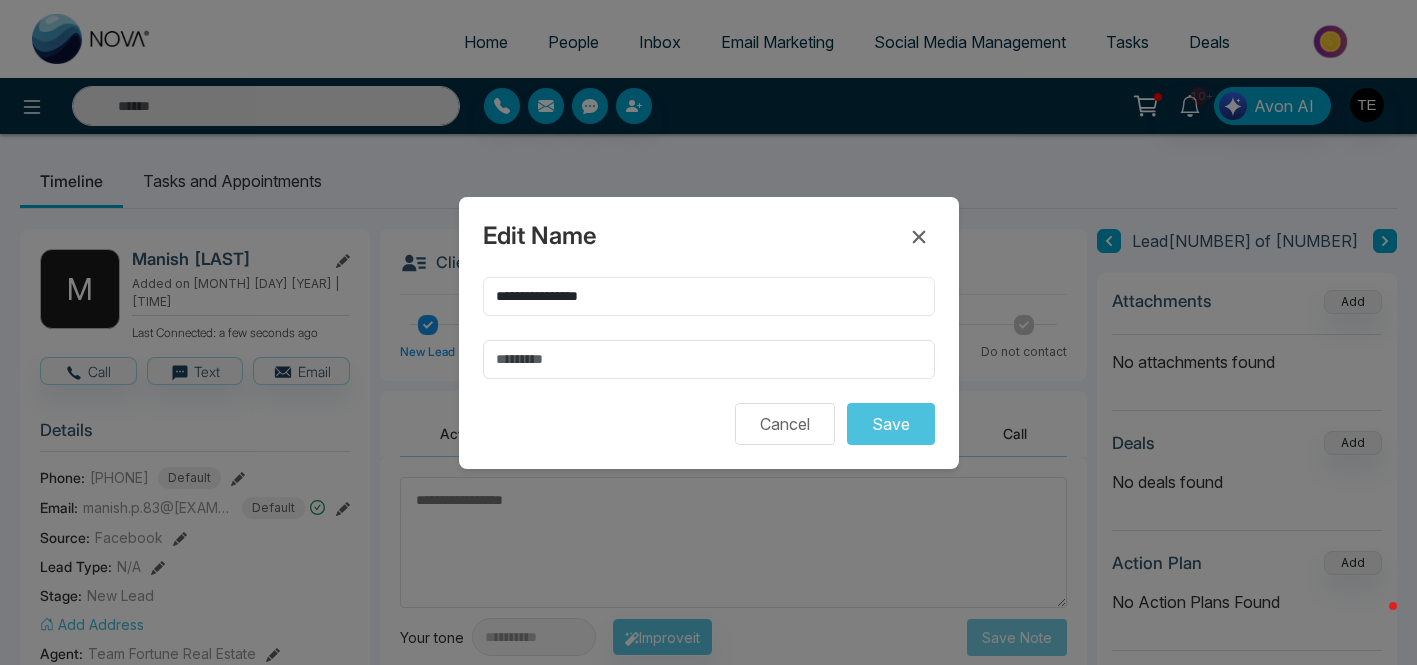 drag, startPoint x: 549, startPoint y: 297, endPoint x: 620, endPoint y: 312, distance: 72.56721 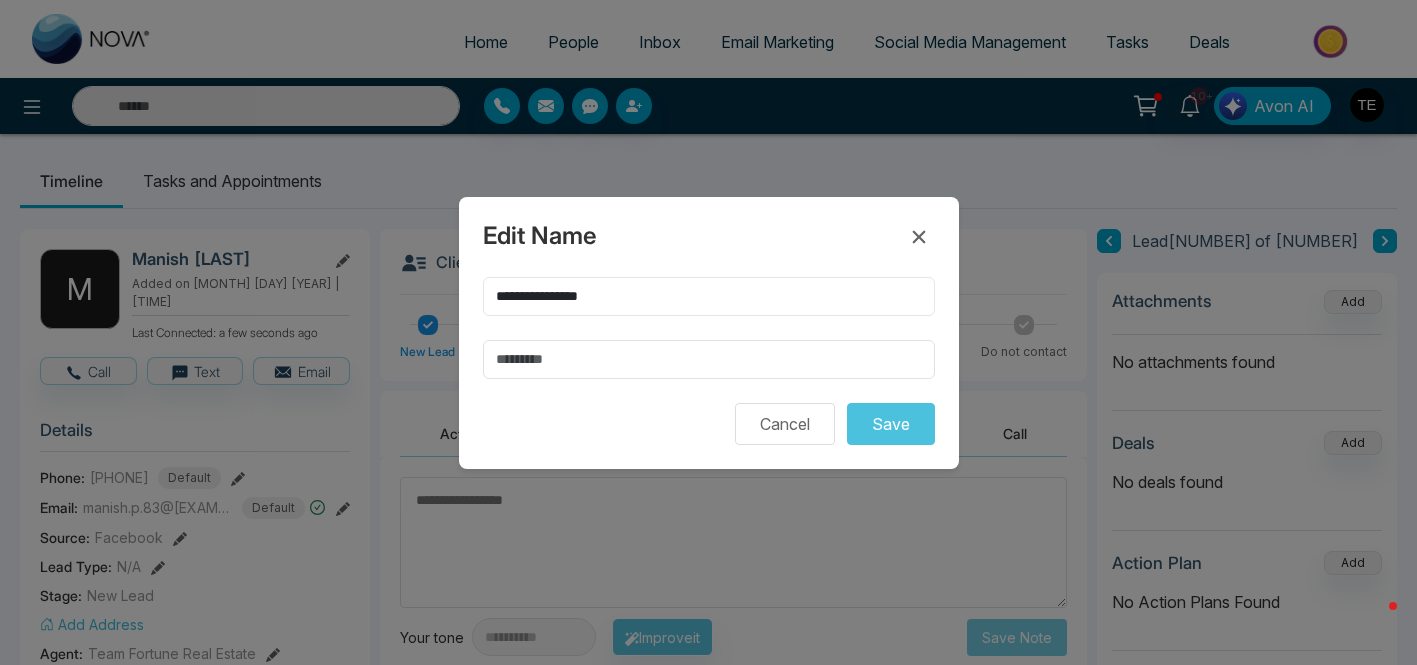 click on "**********" at bounding box center [709, 296] 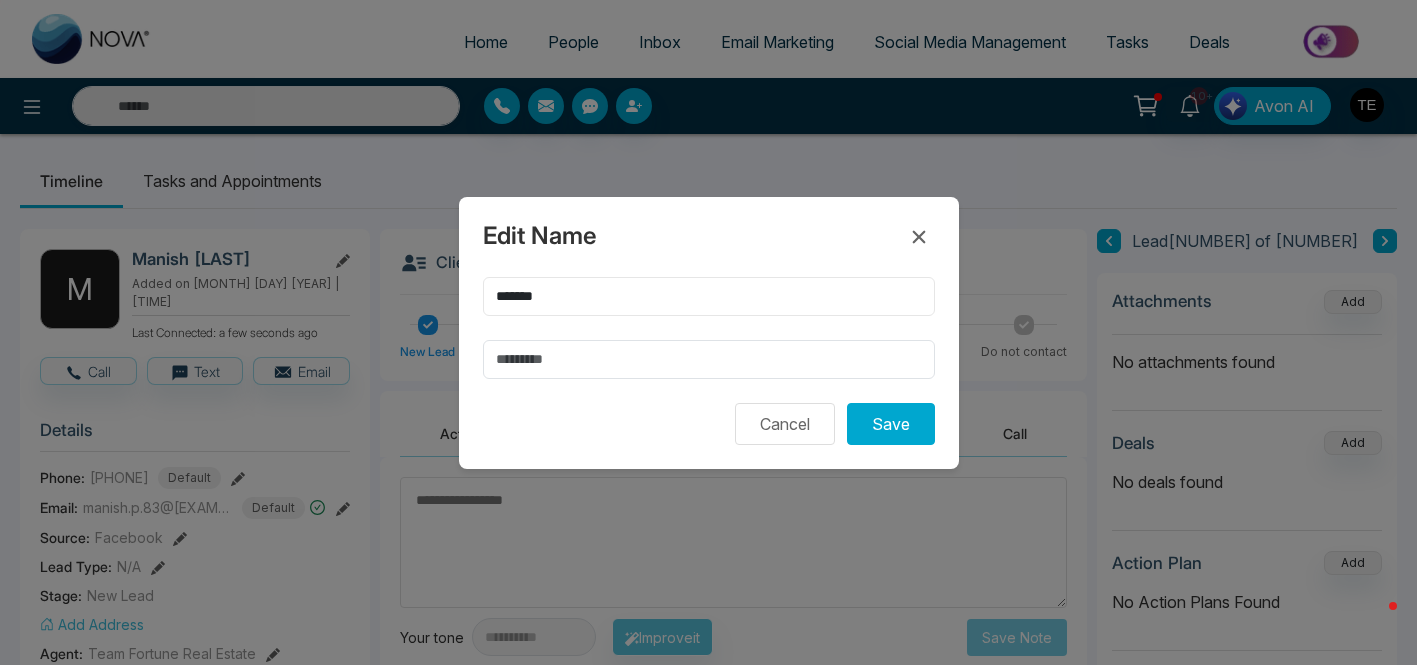 type on "******" 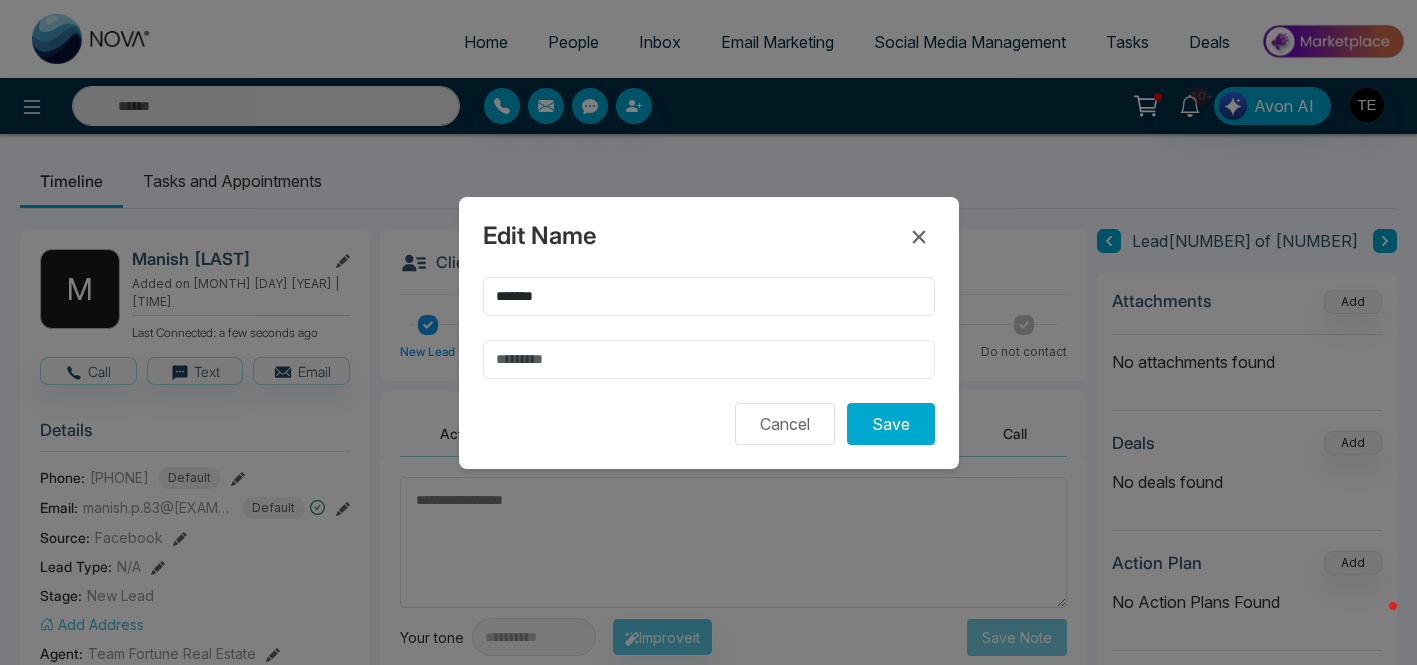 click at bounding box center (709, 359) 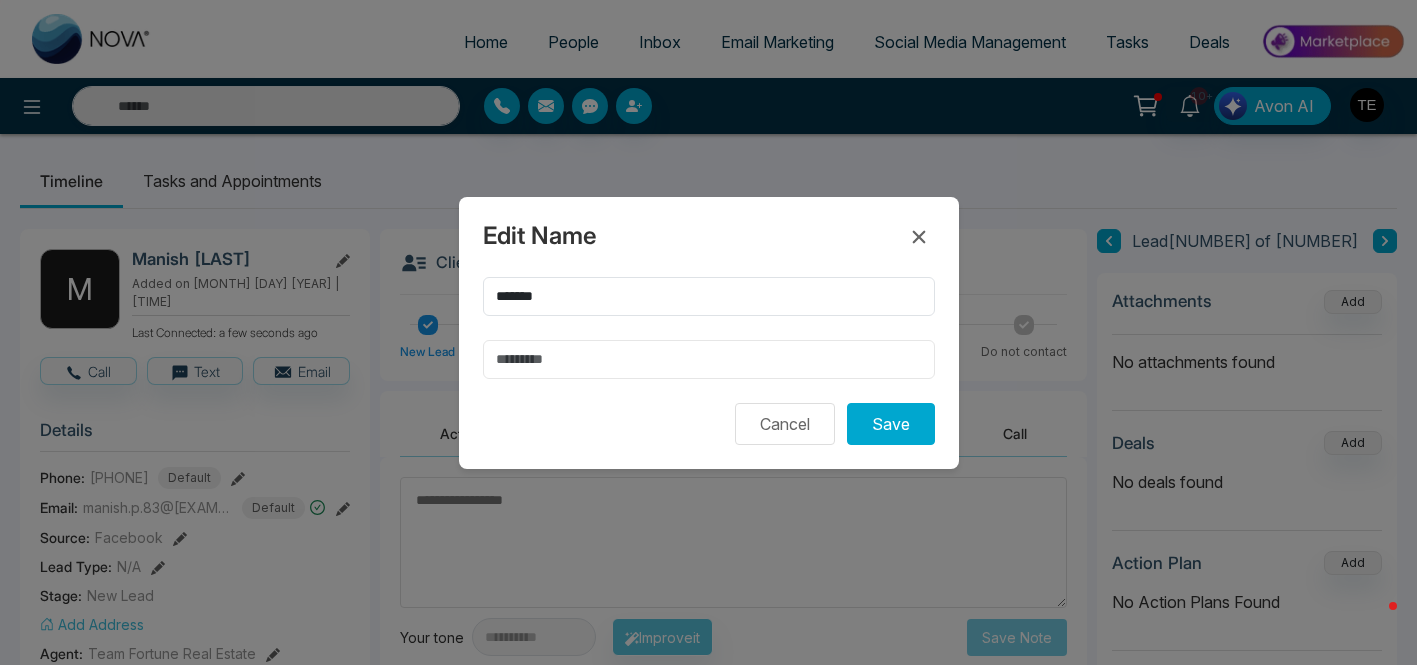 paste on "*********" 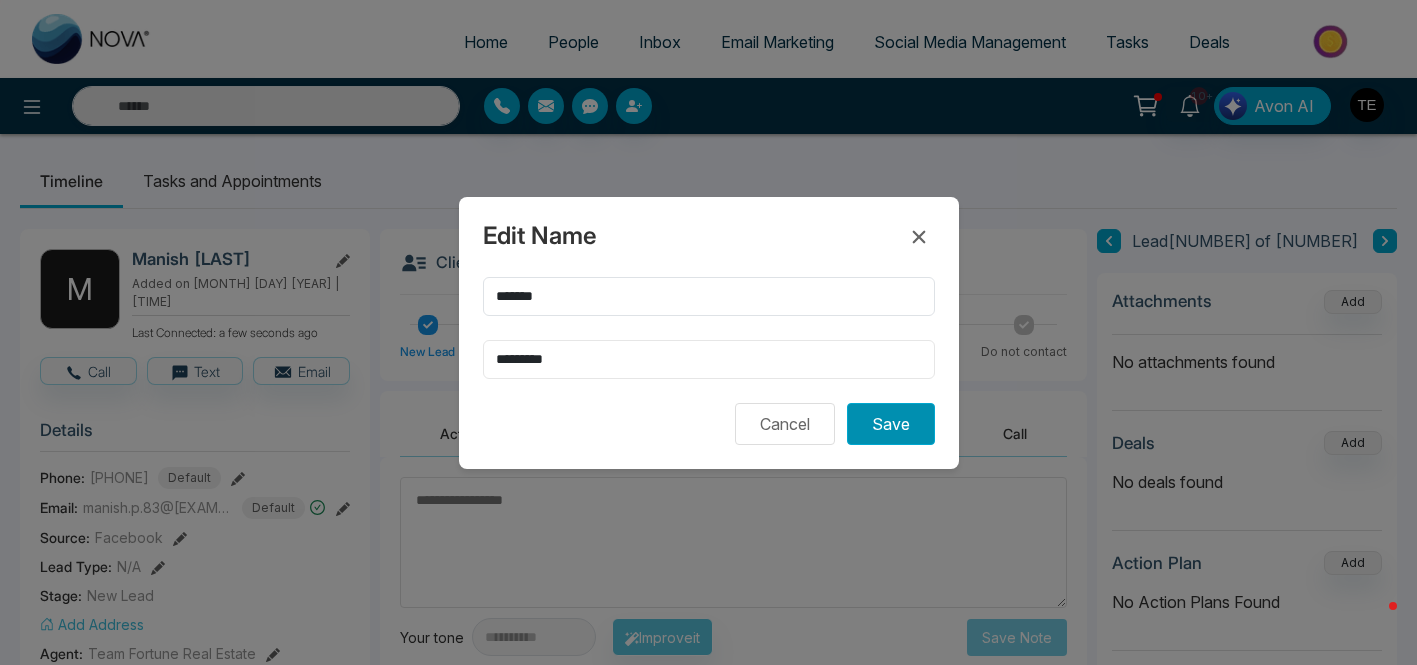 type on "*********" 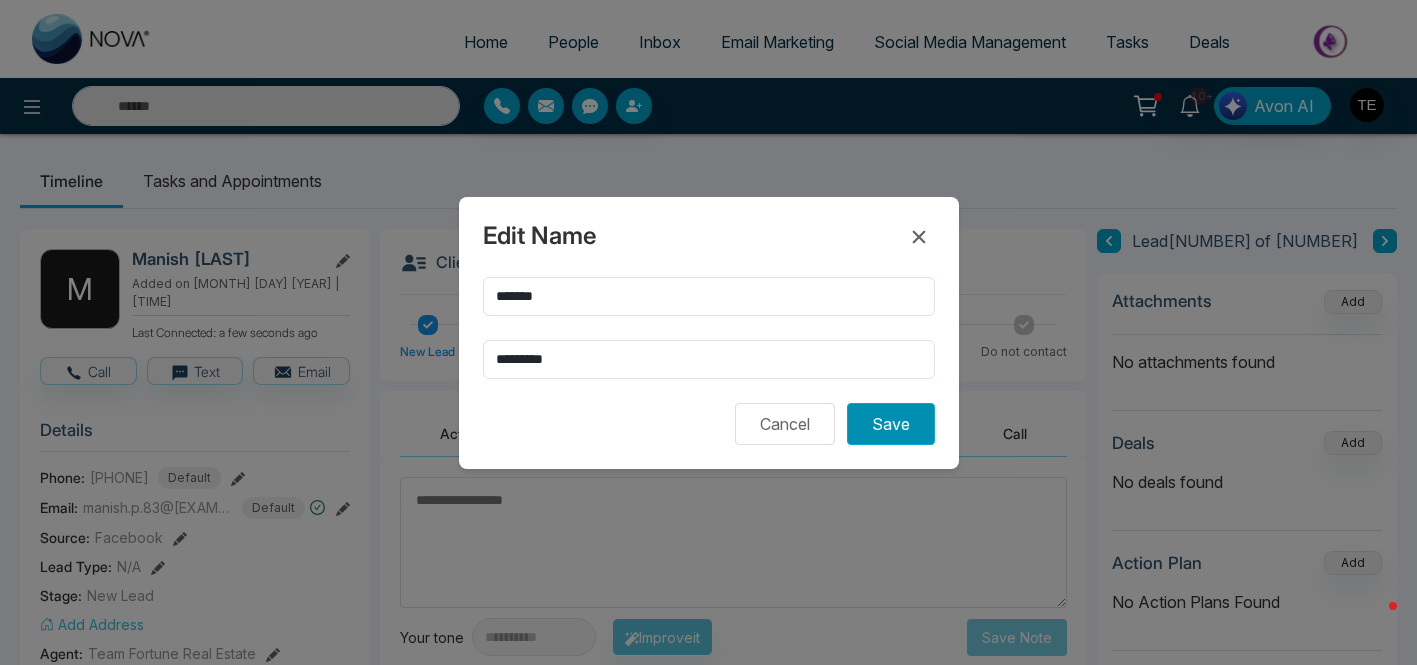 click on "Save" at bounding box center [891, 424] 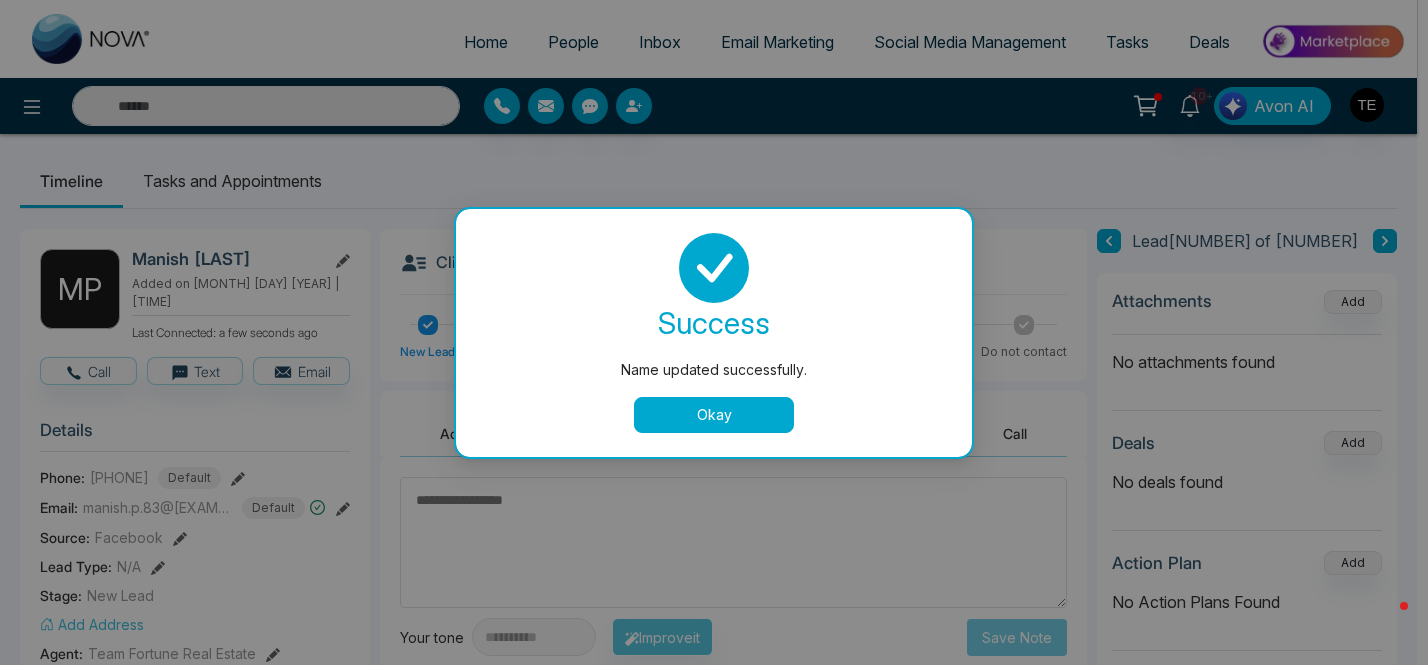 click on "Okay" at bounding box center [714, 415] 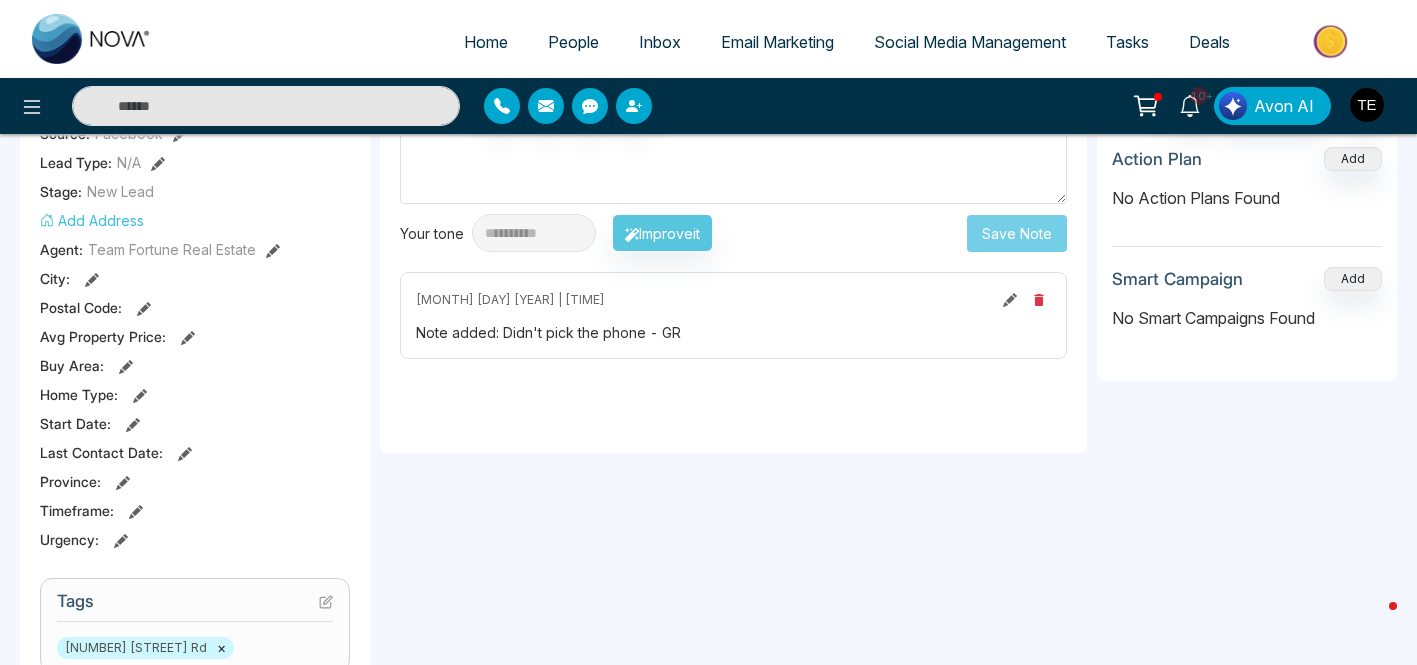 scroll, scrollTop: 0, scrollLeft: 0, axis: both 